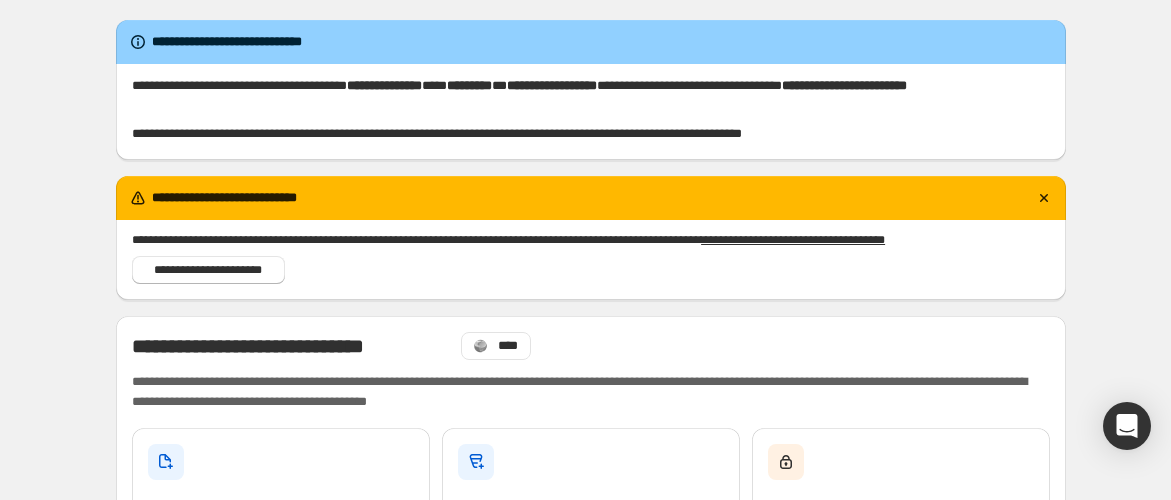 scroll, scrollTop: 0, scrollLeft: 0, axis: both 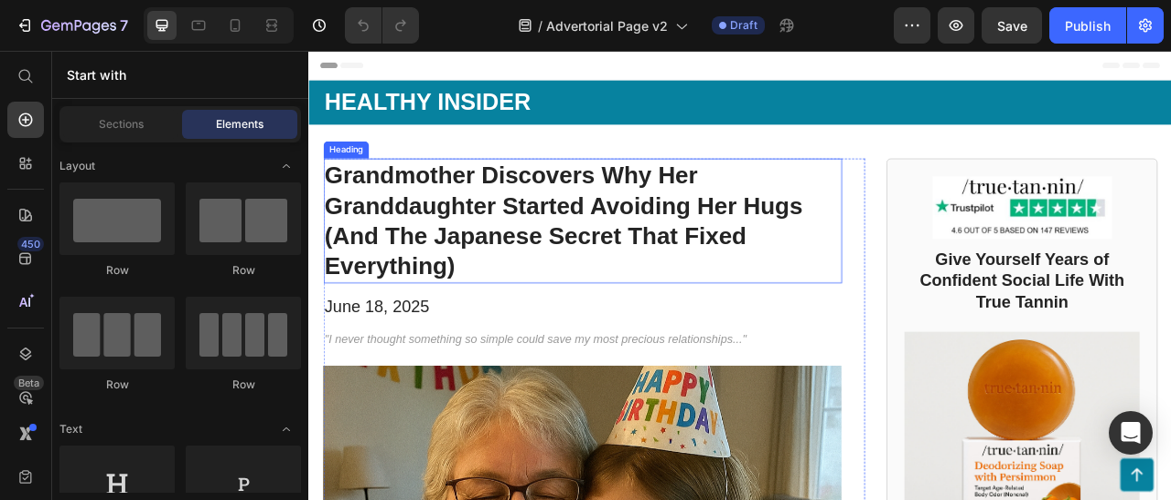 click on "**********" at bounding box center (208, 270) 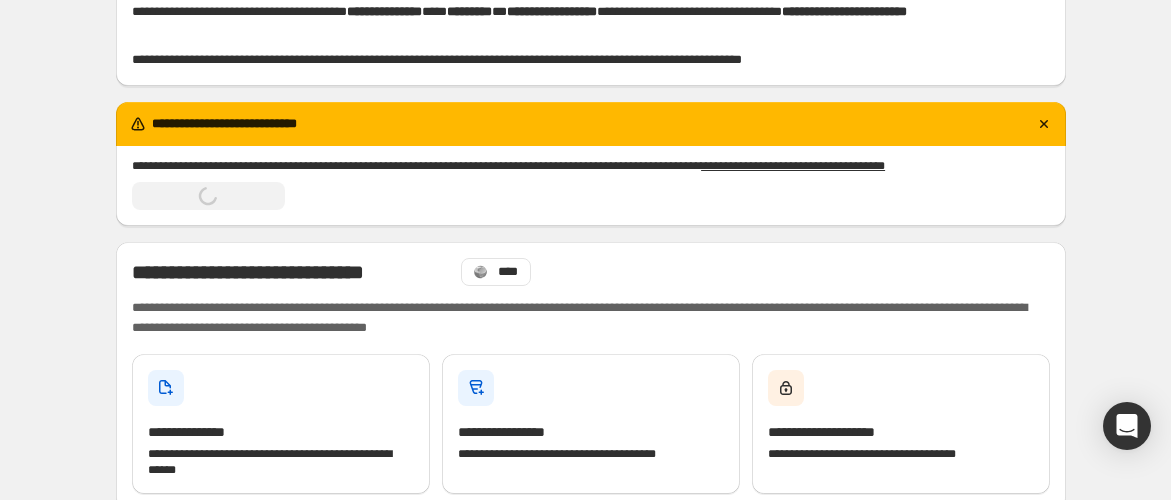 scroll, scrollTop: 222, scrollLeft: 0, axis: vertical 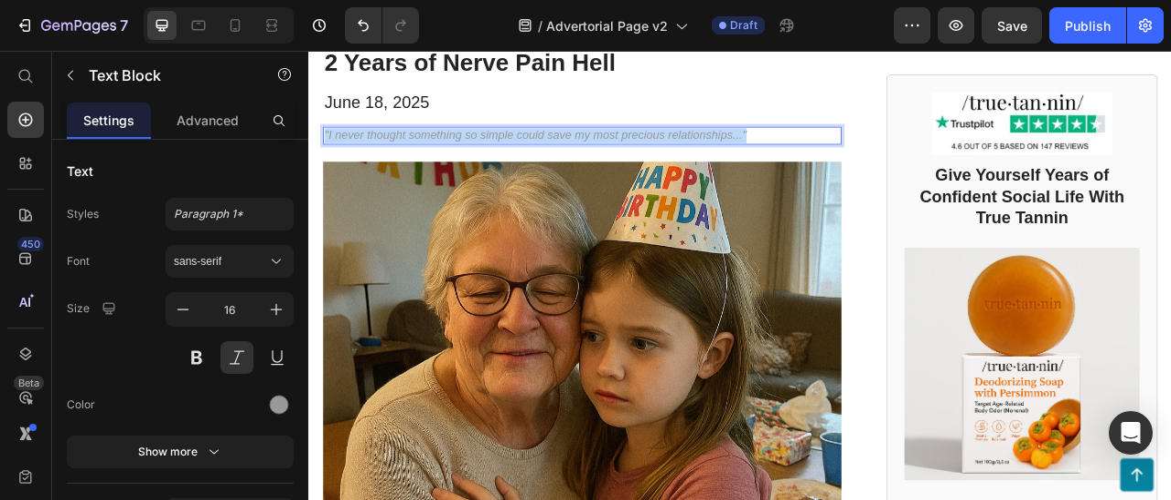 click on "**********" at bounding box center (890, 34) 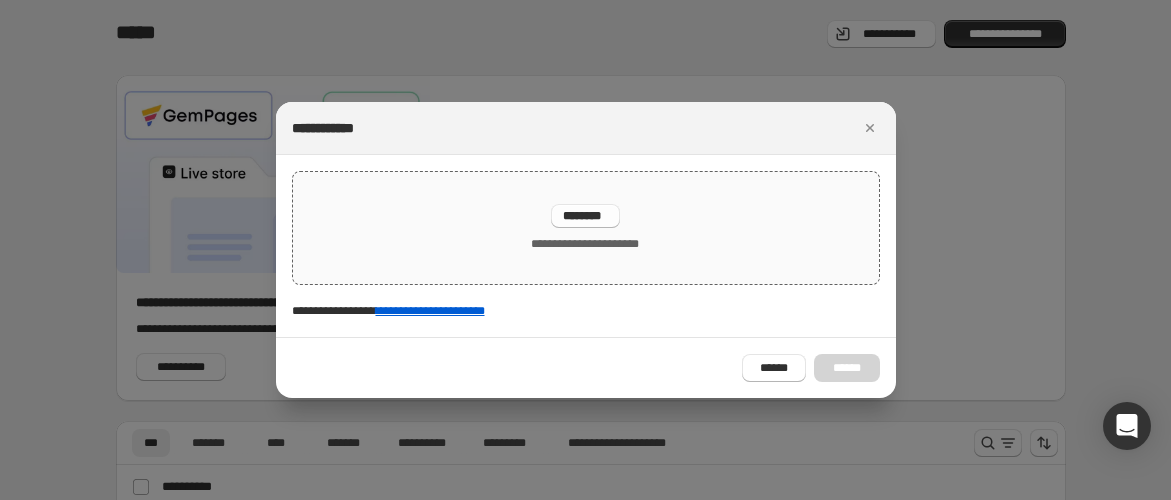 click on "**********" at bounding box center (586, 228) 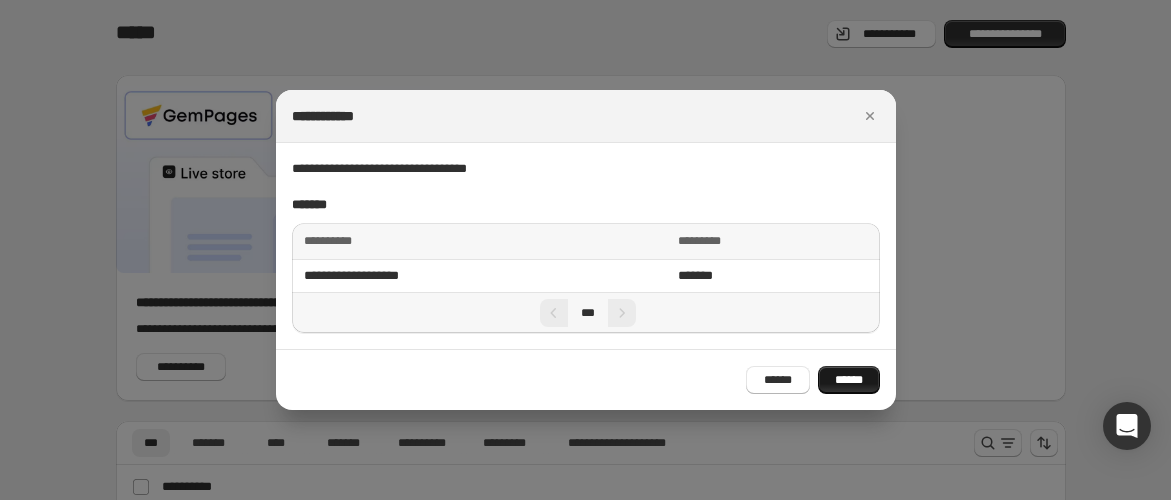 click on "******" at bounding box center [849, 380] 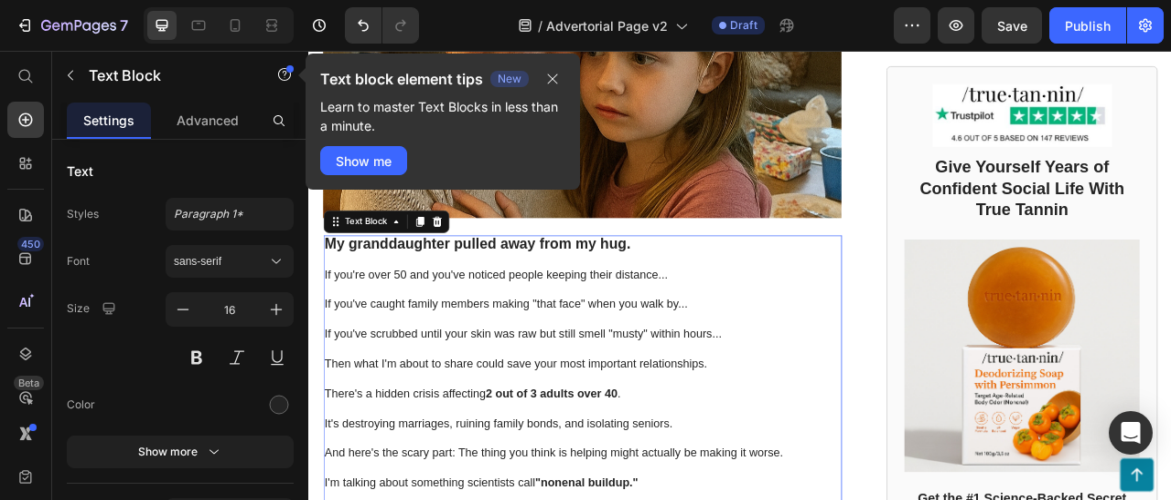 scroll, scrollTop: 333, scrollLeft: 0, axis: vertical 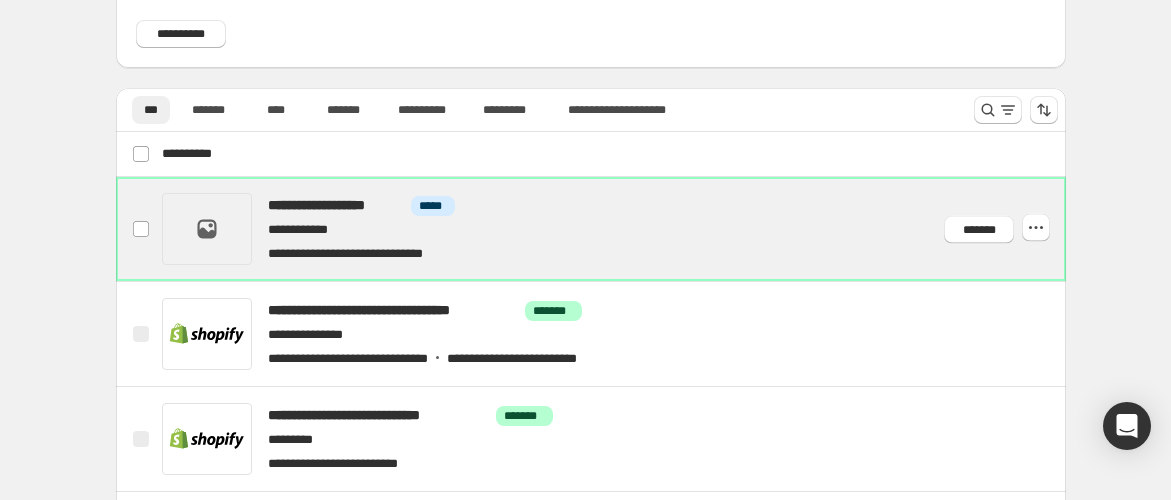 click at bounding box center (615, 229) 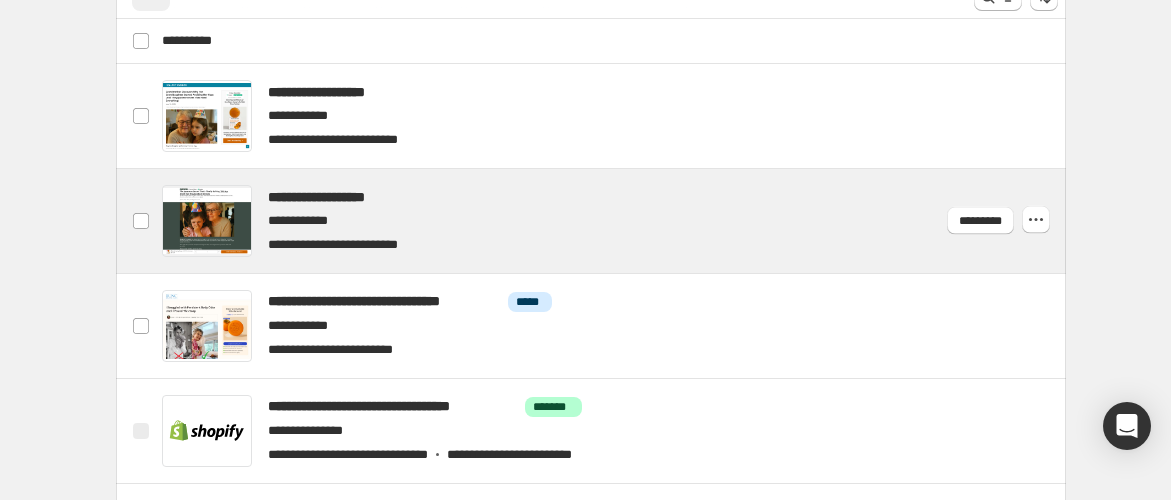 scroll, scrollTop: 777, scrollLeft: 0, axis: vertical 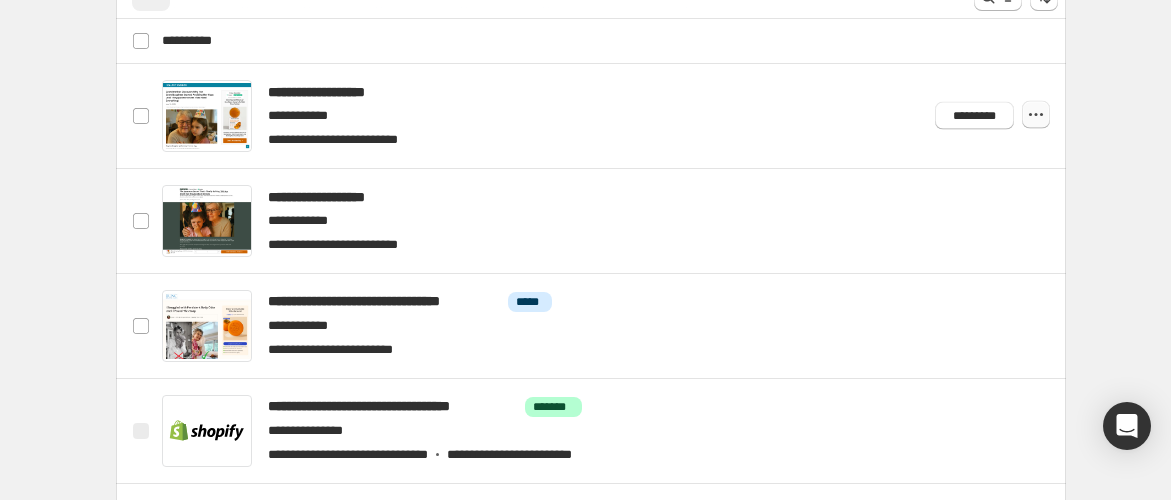 click 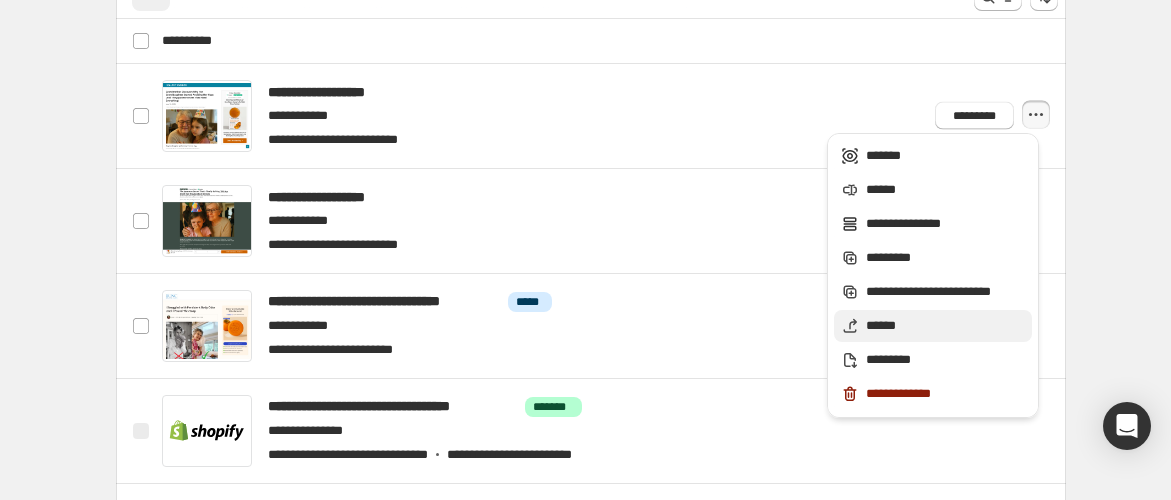 click on "******" at bounding box center (946, 326) 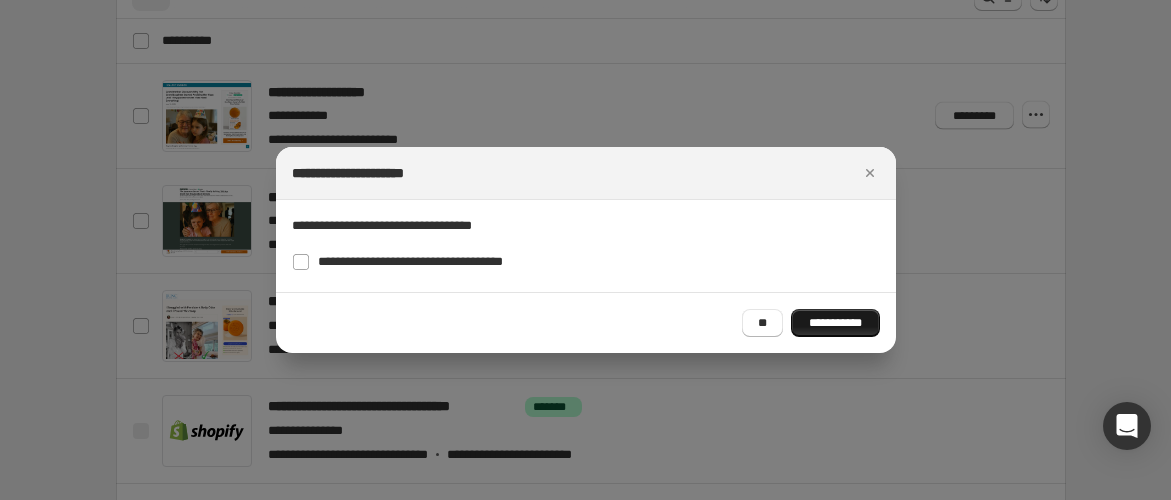 click on "**********" at bounding box center [835, 323] 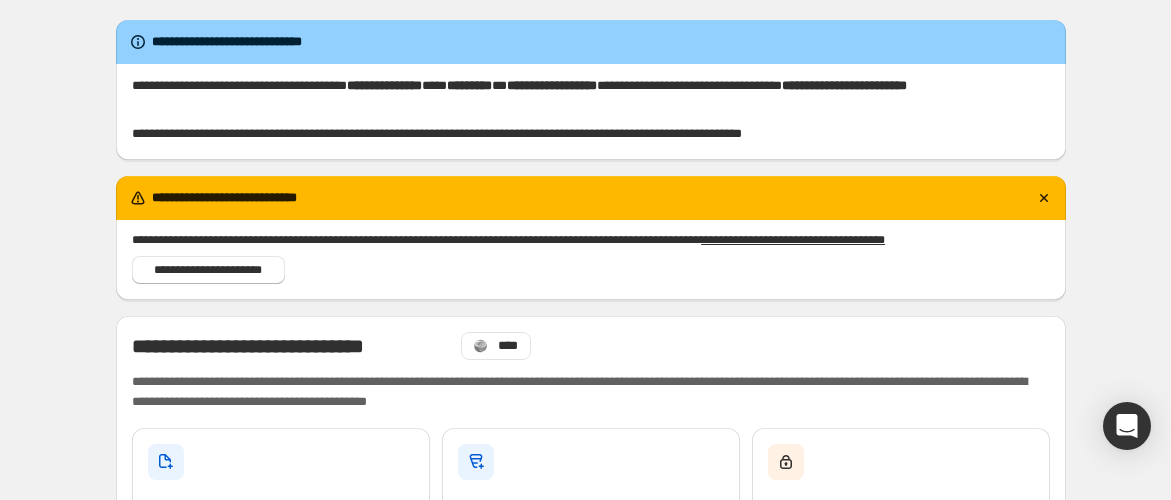 scroll, scrollTop: 0, scrollLeft: 0, axis: both 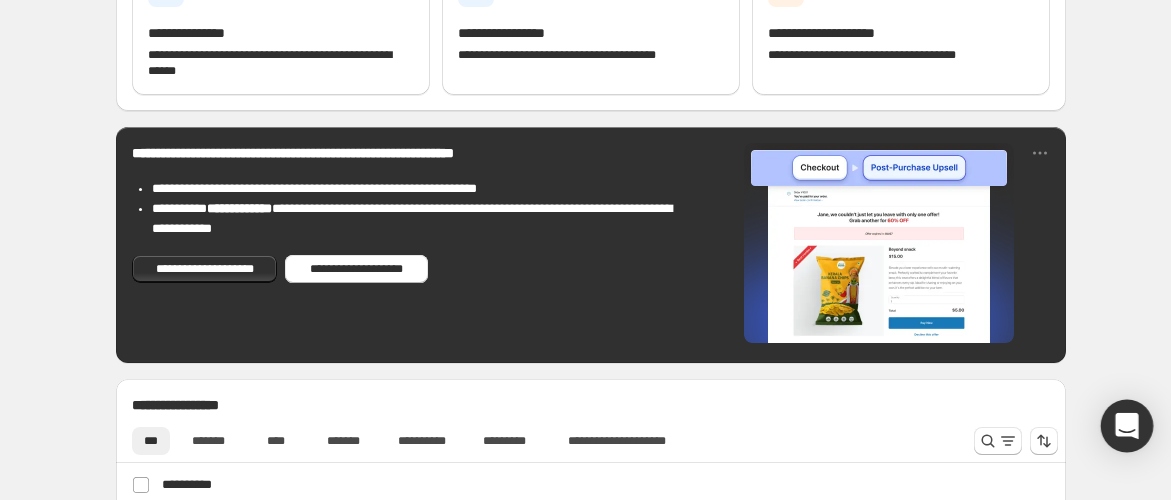 click at bounding box center [1127, 426] 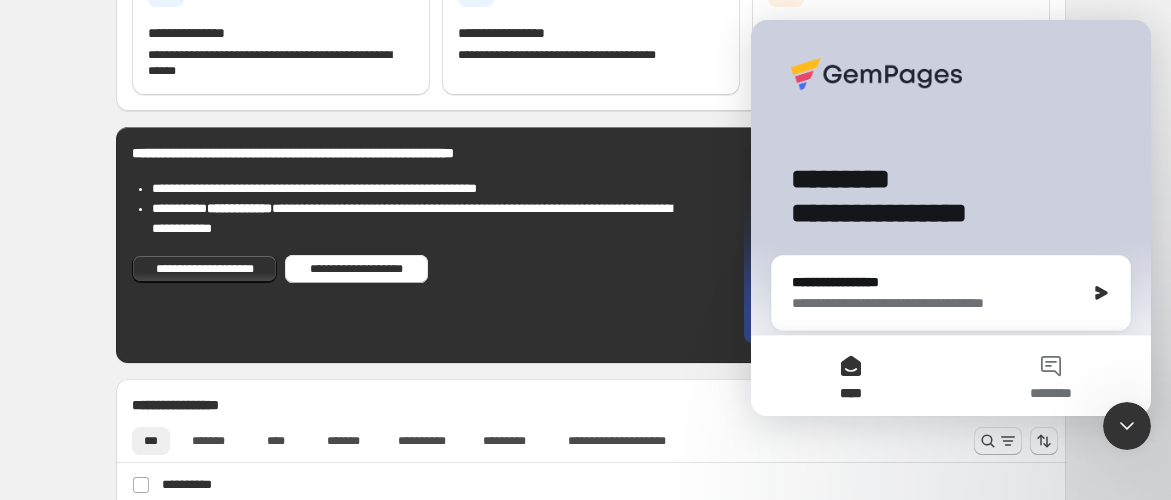scroll, scrollTop: 0, scrollLeft: 0, axis: both 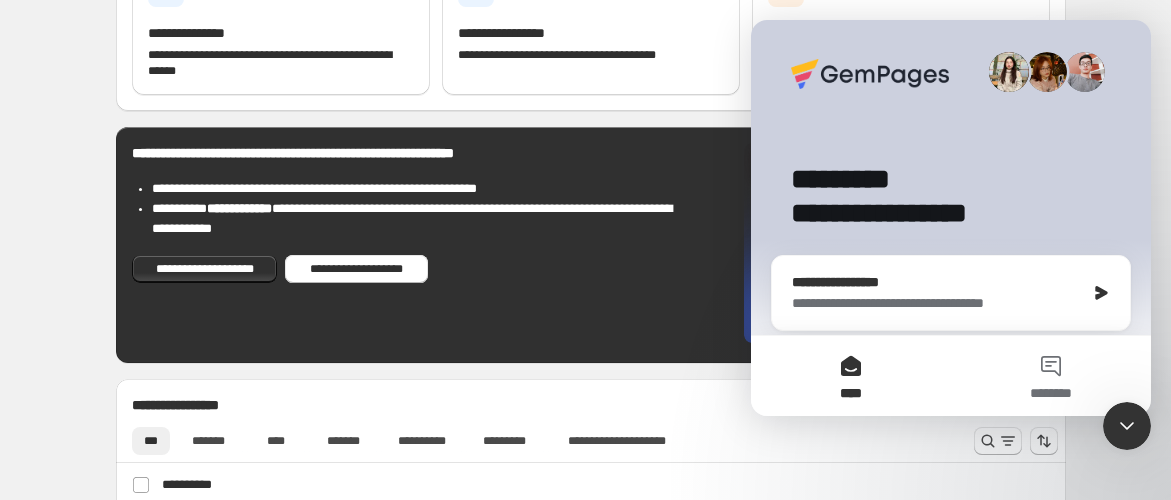click on "**********" at bounding box center [933, 282] 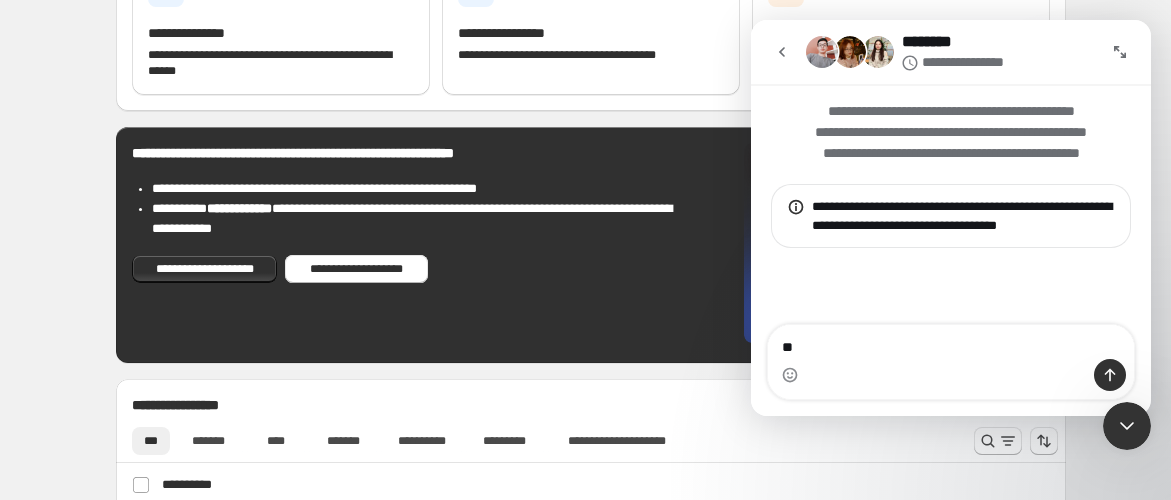 type on "***" 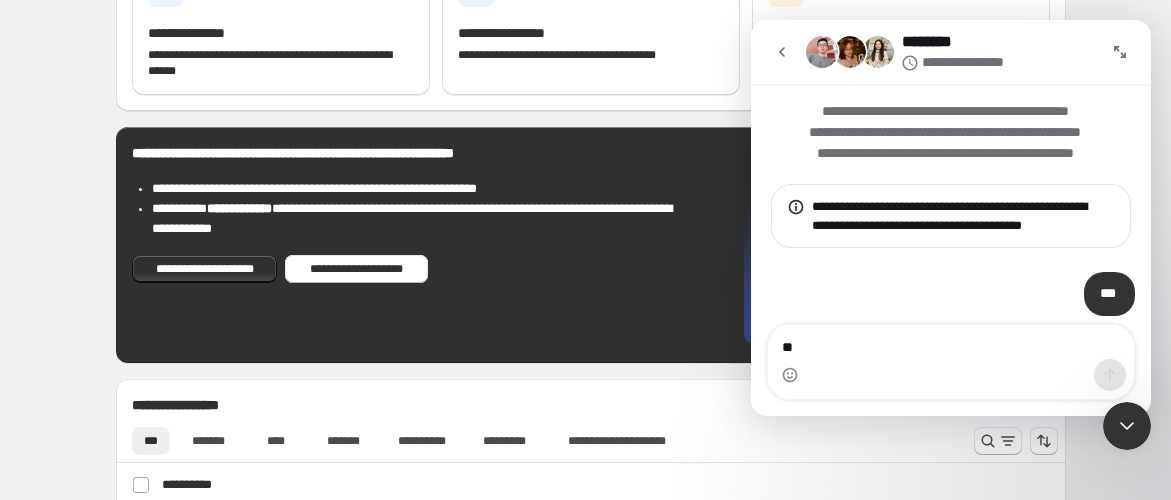 type on "***" 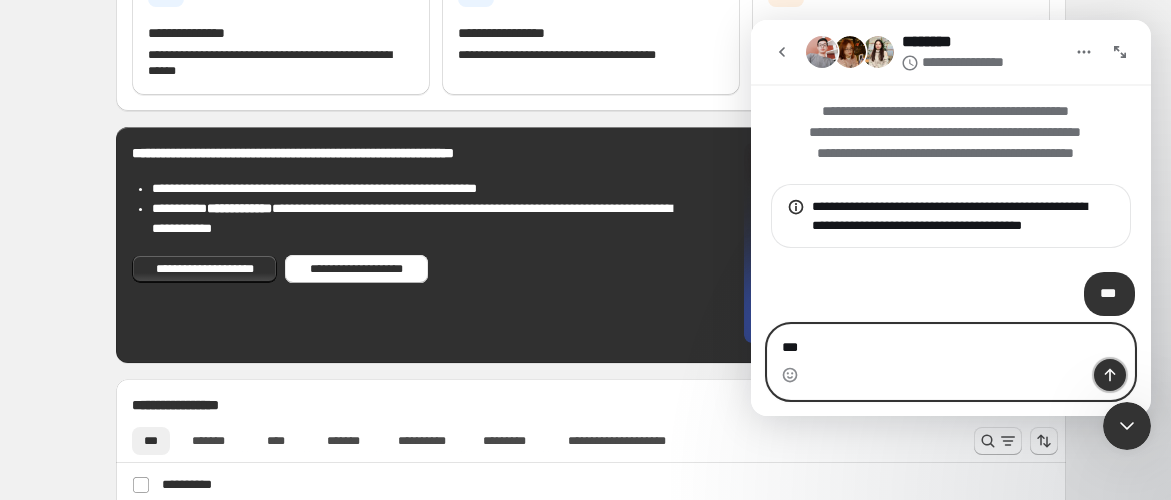 click 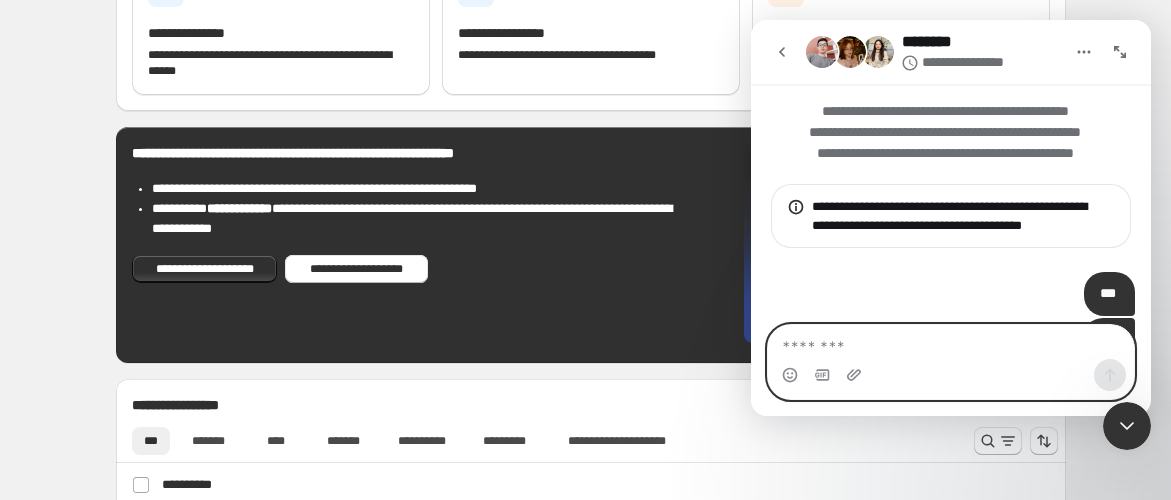 scroll, scrollTop: 56, scrollLeft: 0, axis: vertical 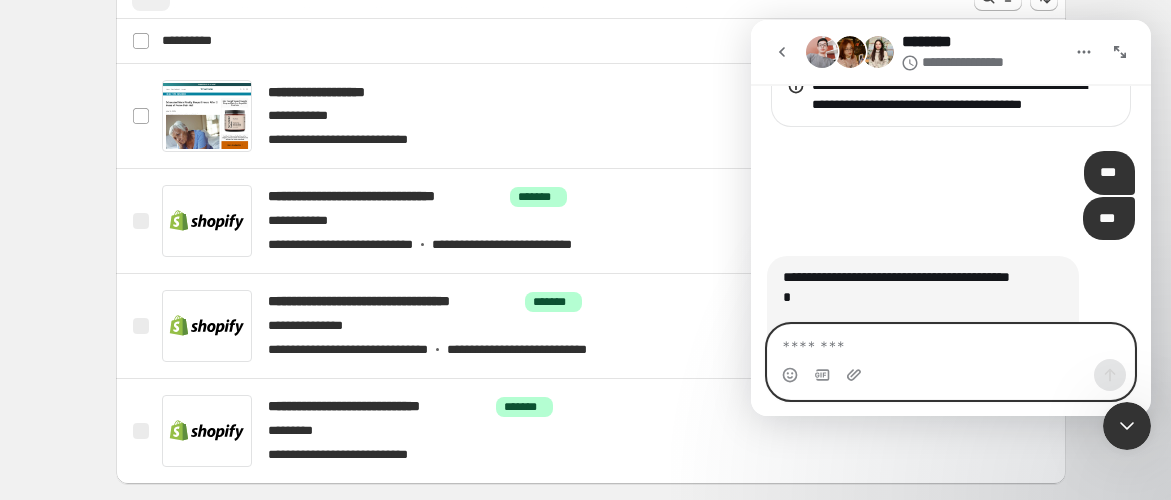 click at bounding box center (951, 342) 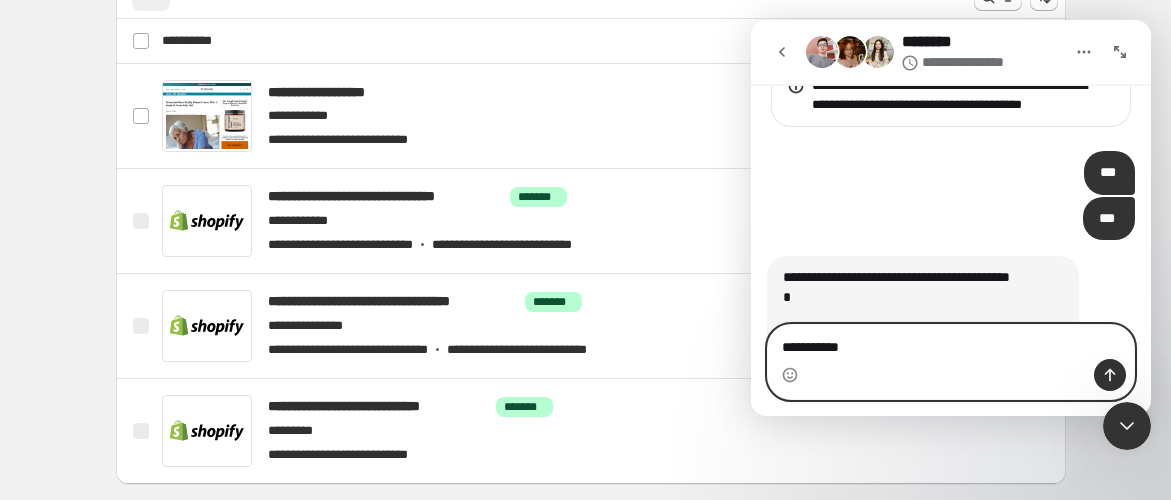 type on "**********" 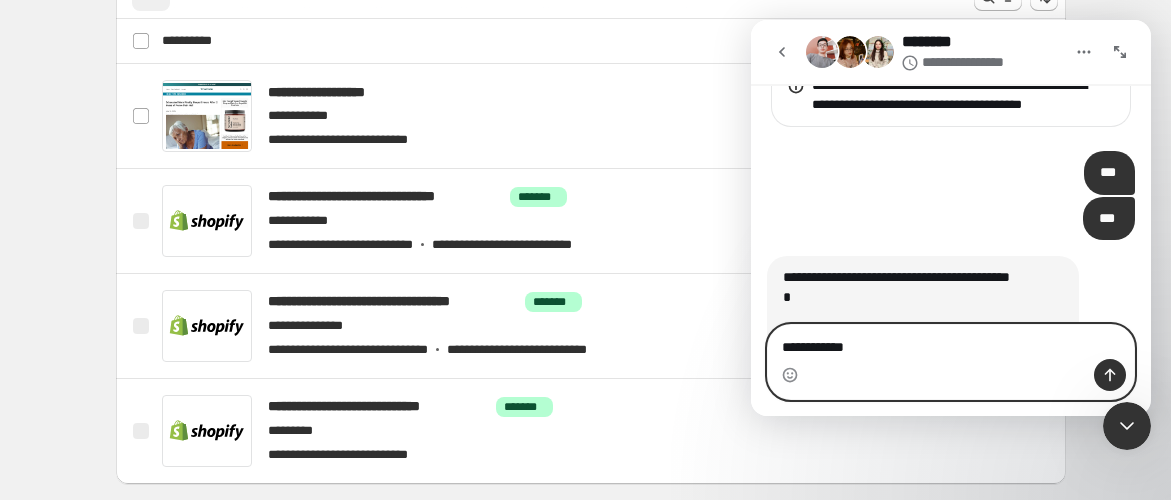 type 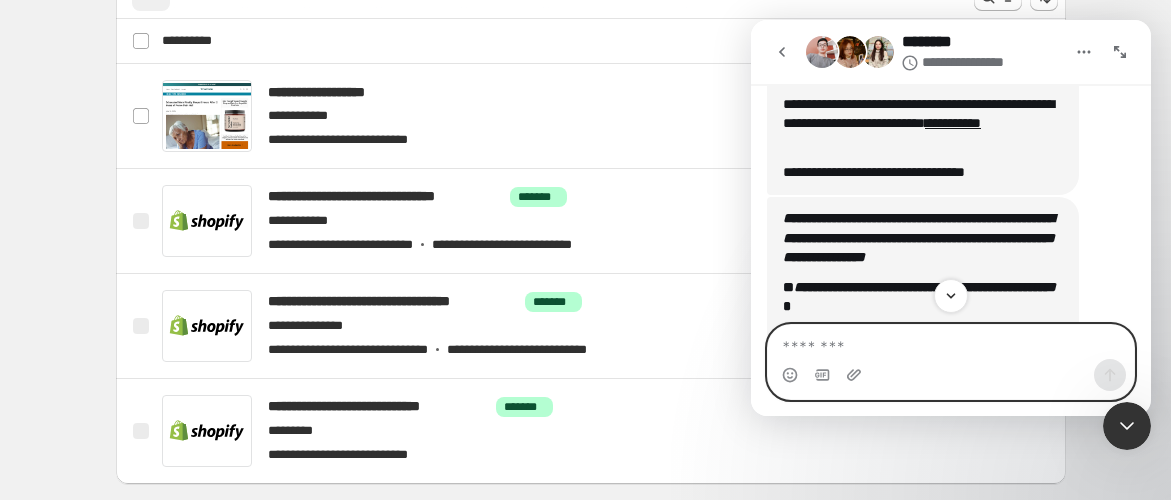 scroll, scrollTop: 392, scrollLeft: 0, axis: vertical 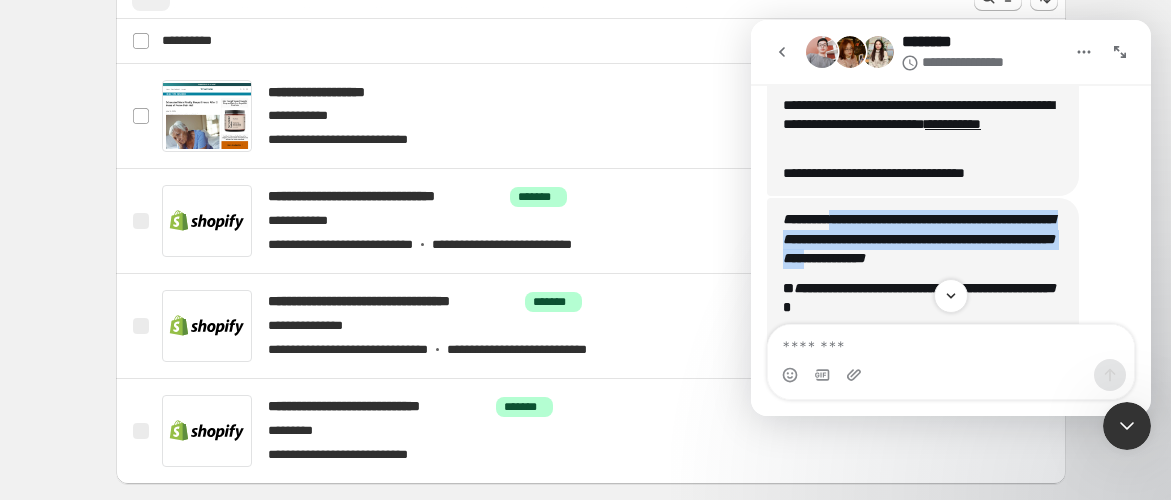 drag, startPoint x: 849, startPoint y: 226, endPoint x: 999, endPoint y: 260, distance: 153.80507 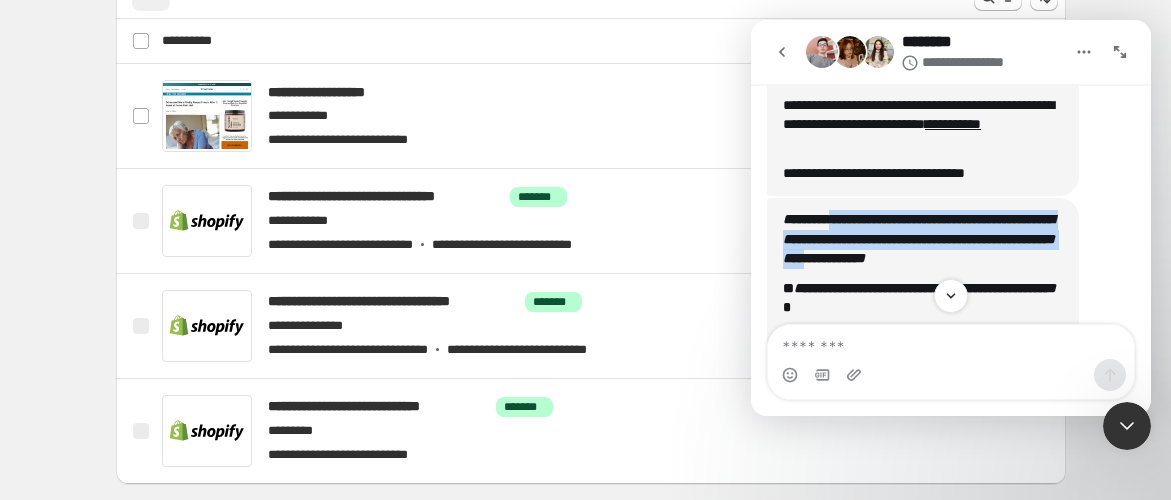 drag, startPoint x: 999, startPoint y: 260, endPoint x: 1028, endPoint y: 275, distance: 32.649654 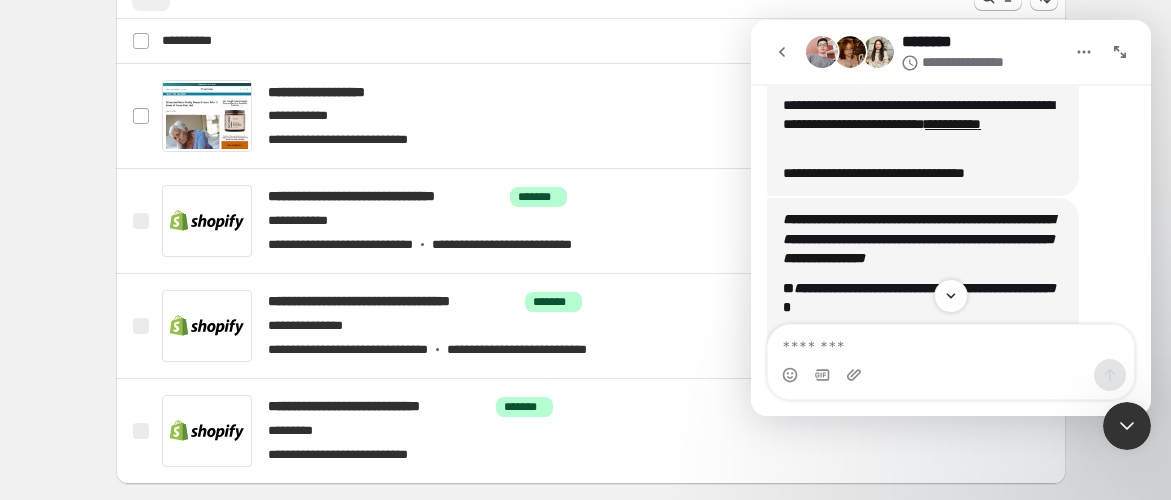 click on "**********" at bounding box center (919, 238) 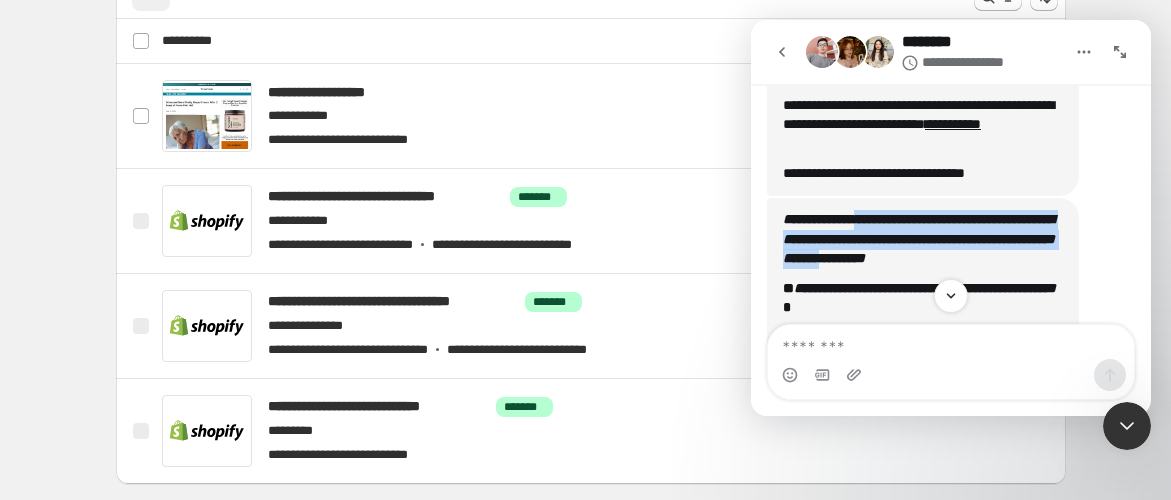 drag, startPoint x: 870, startPoint y: 218, endPoint x: 1040, endPoint y: 265, distance: 176.37744 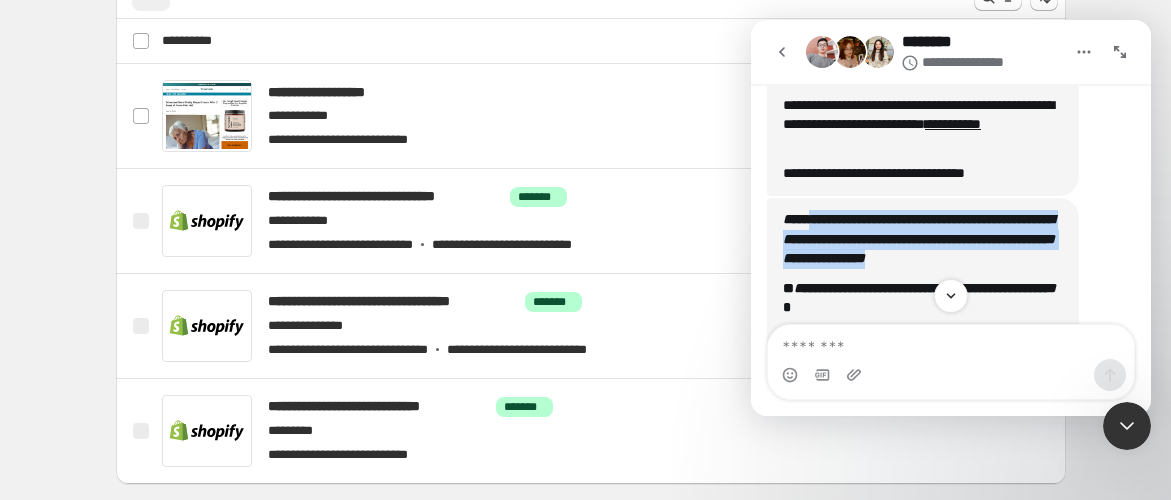 drag, startPoint x: 866, startPoint y: 242, endPoint x: 1013, endPoint y: 273, distance: 150.23315 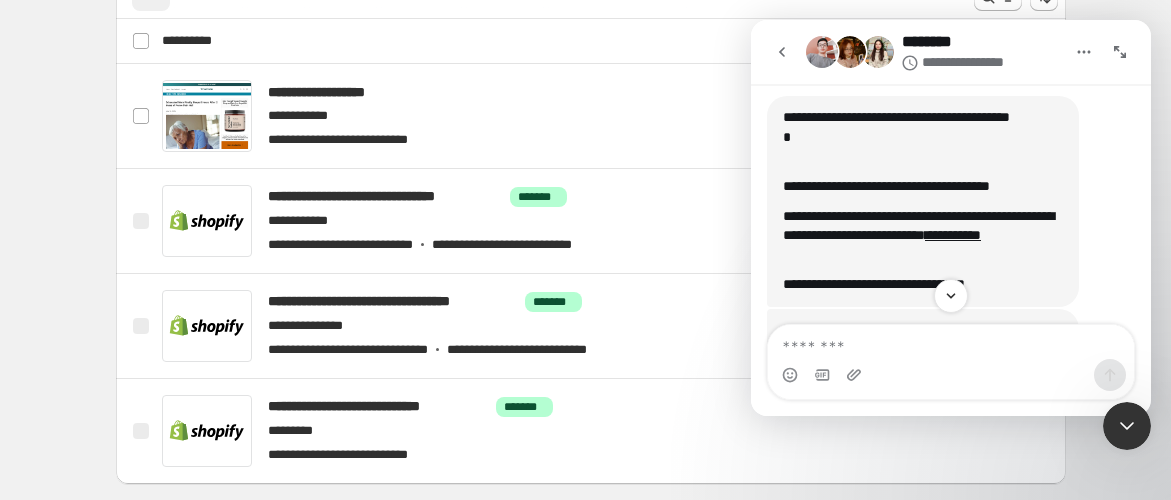 click on "**********" at bounding box center [923, 236] 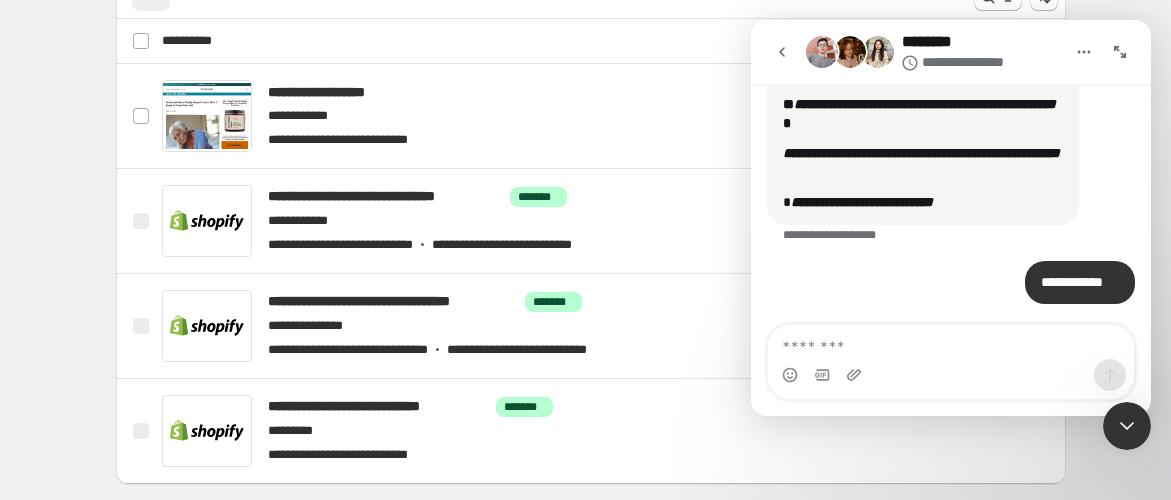 scroll, scrollTop: 634, scrollLeft: 0, axis: vertical 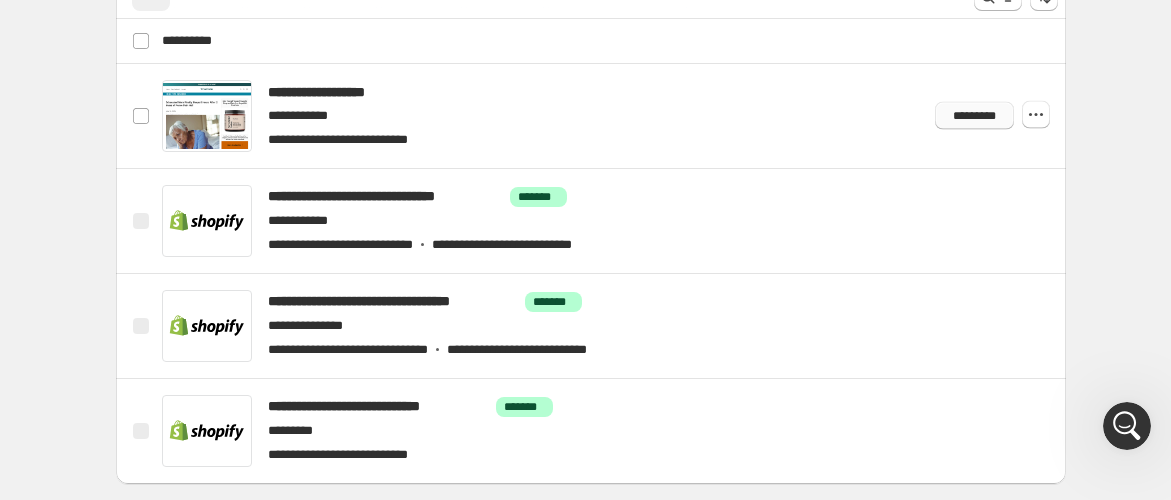 click on "*********" at bounding box center [974, 116] 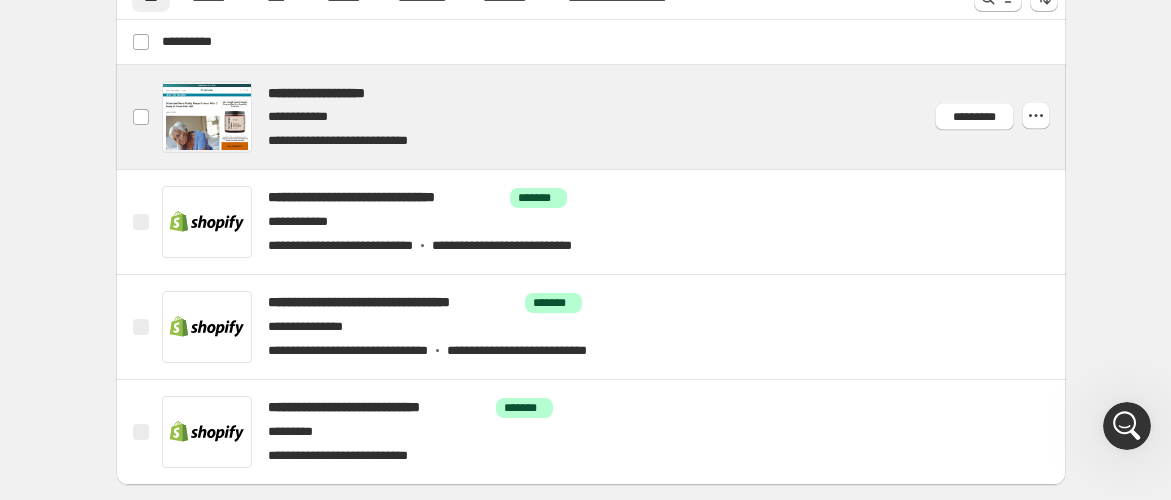 scroll, scrollTop: 777, scrollLeft: 0, axis: vertical 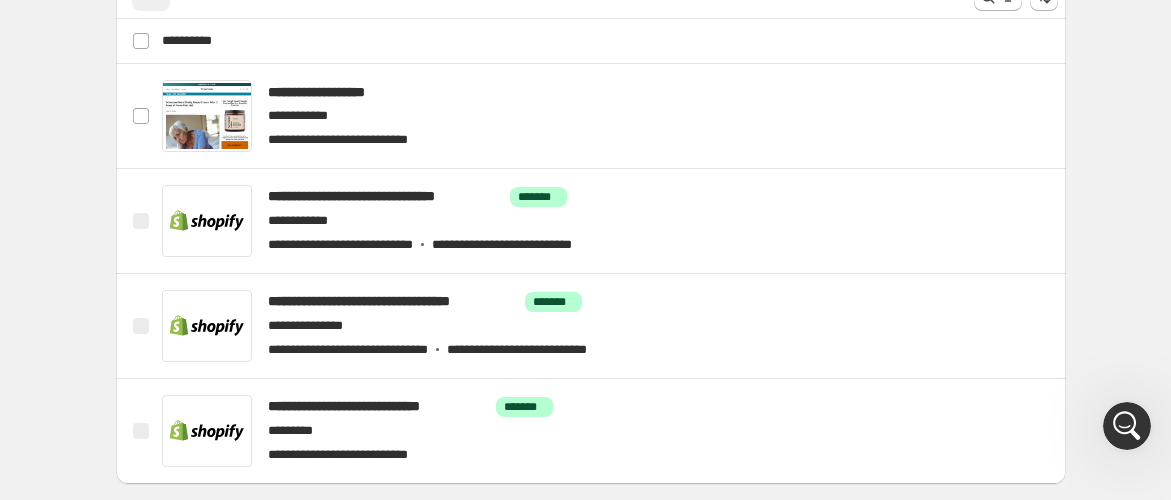 click 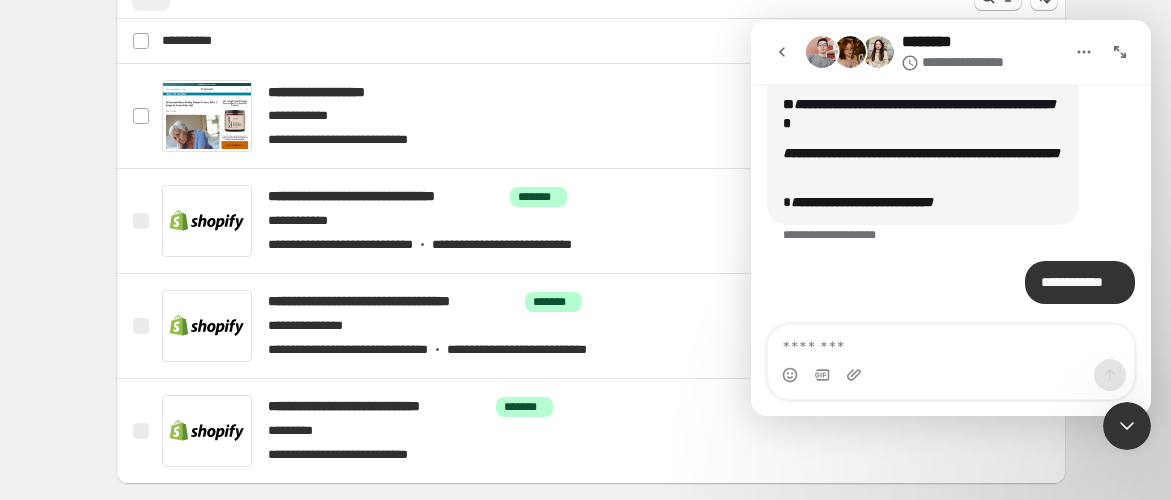 scroll, scrollTop: 614, scrollLeft: 0, axis: vertical 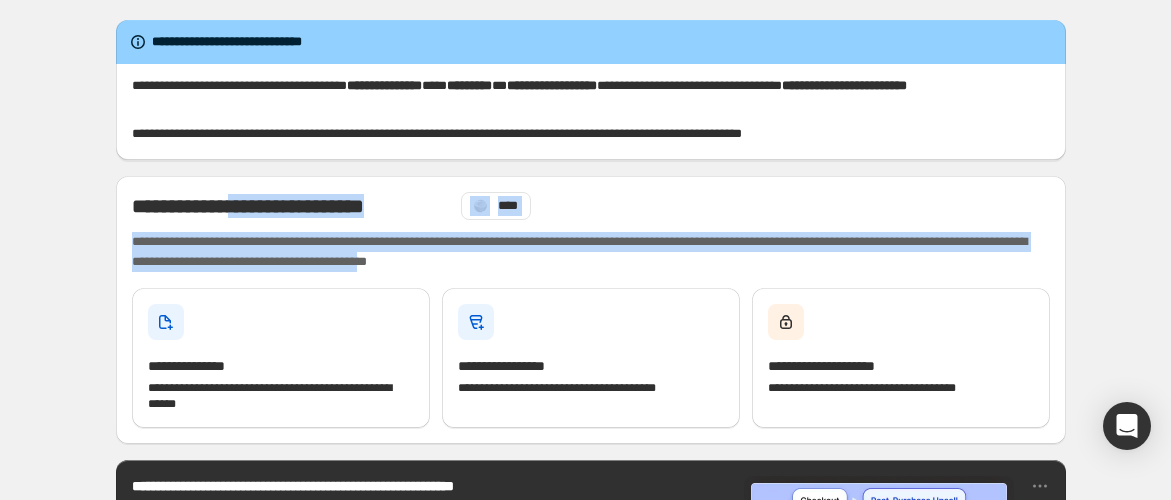 drag, startPoint x: 265, startPoint y: 205, endPoint x: 673, endPoint y: 270, distance: 413.14526 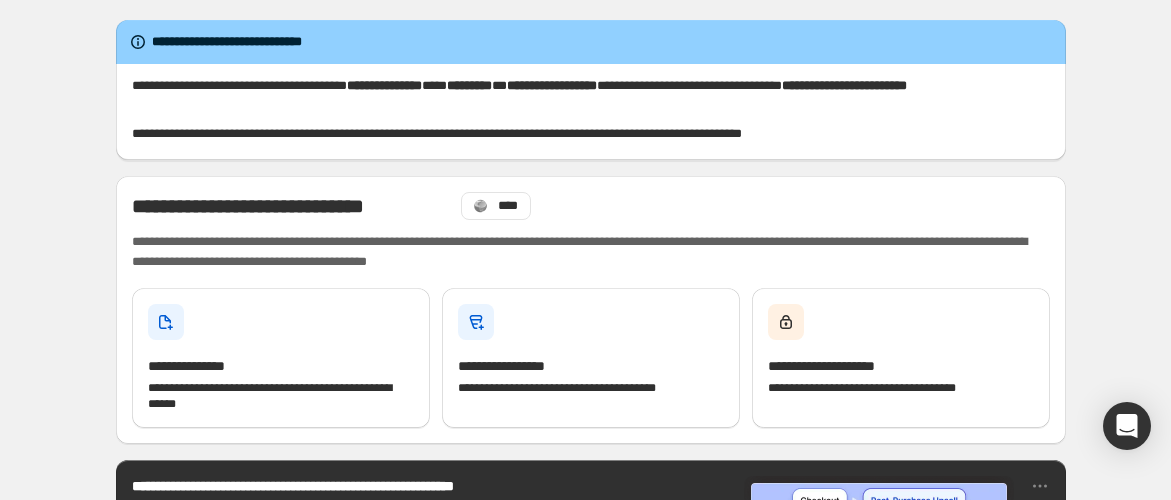 click on "**********" at bounding box center [591, 252] 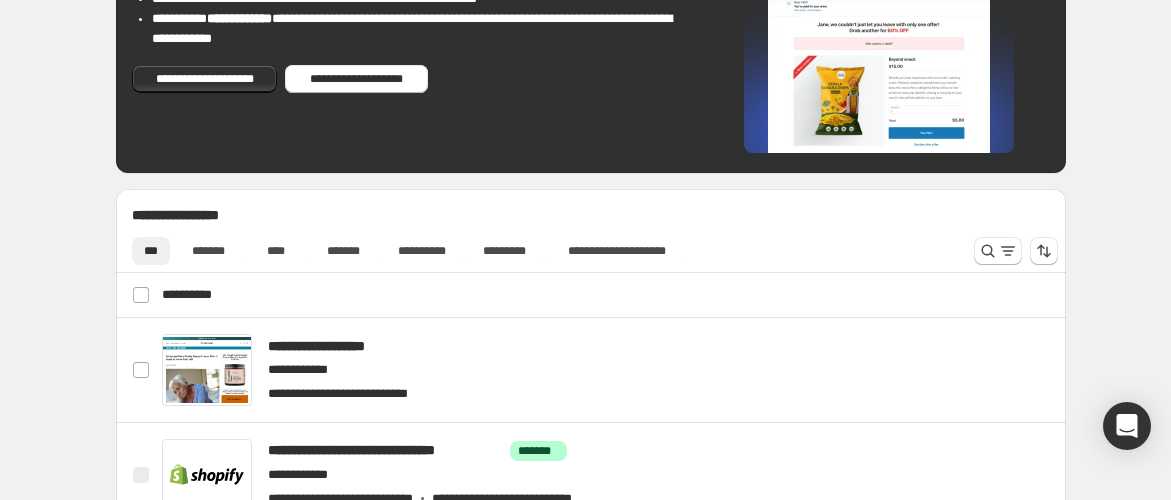 scroll, scrollTop: 555, scrollLeft: 0, axis: vertical 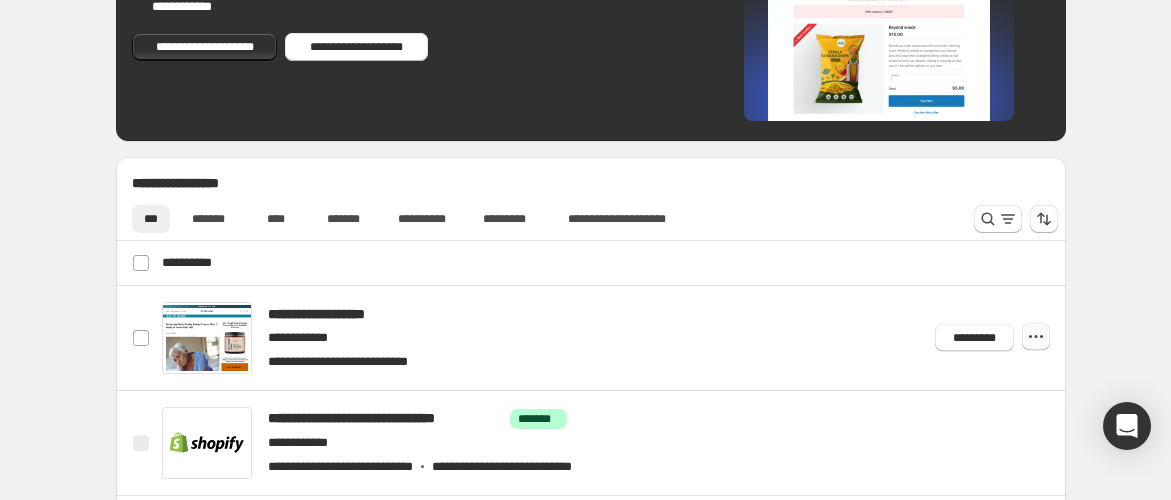 click 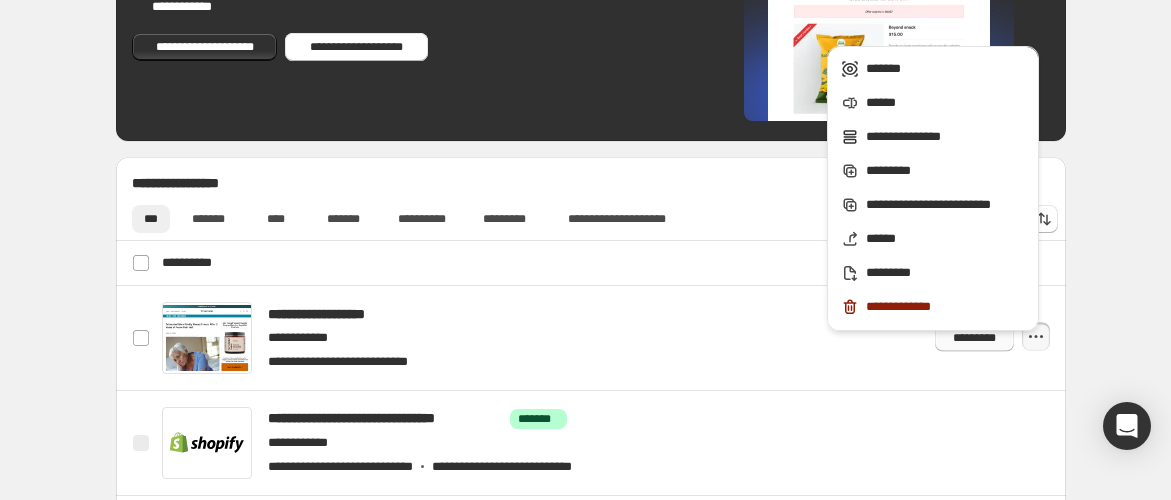 click on "*********" at bounding box center (974, 338) 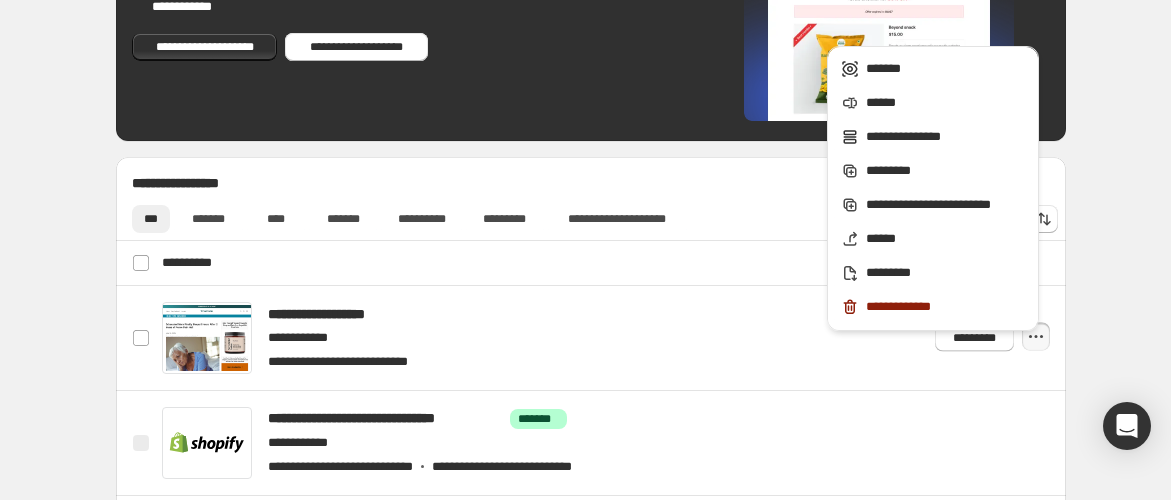 click on "**********" at bounding box center [591, 379] 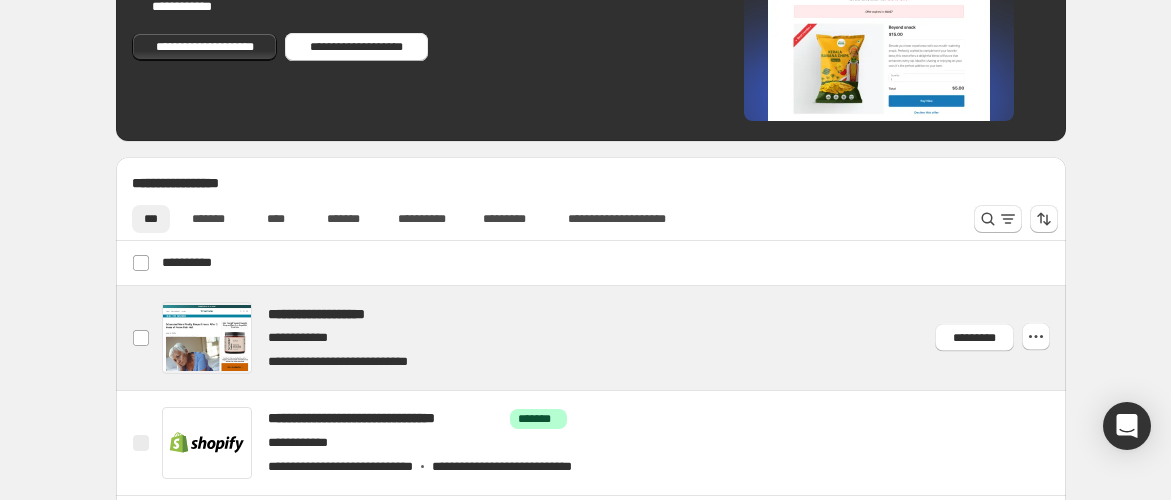 click at bounding box center [615, 338] 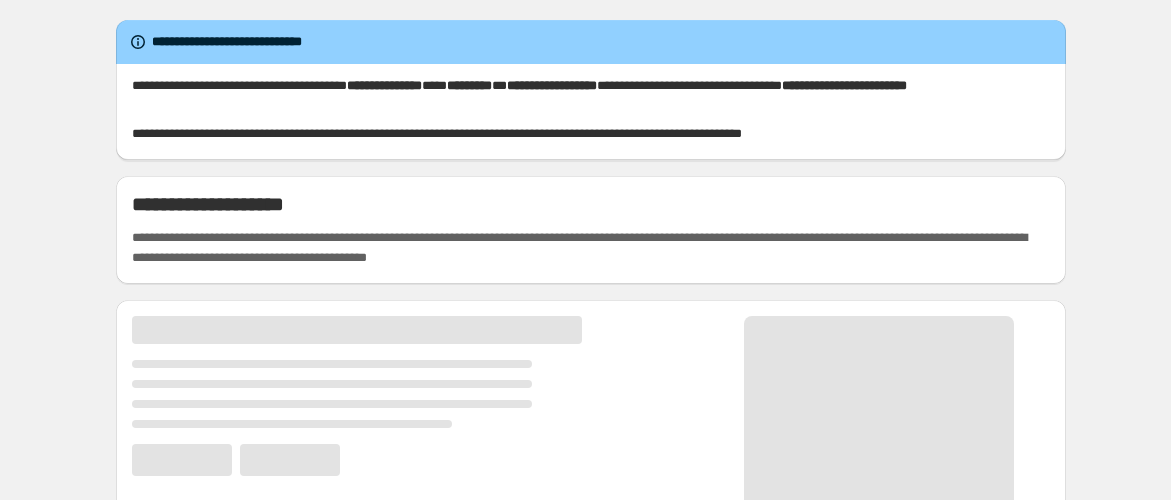 scroll, scrollTop: 0, scrollLeft: 0, axis: both 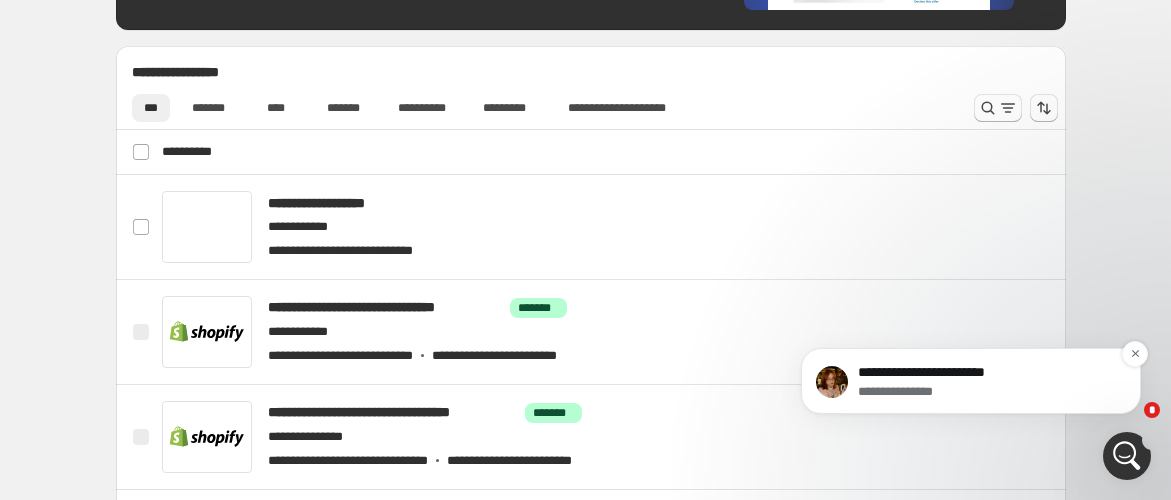 click on "**********" at bounding box center [987, 392] 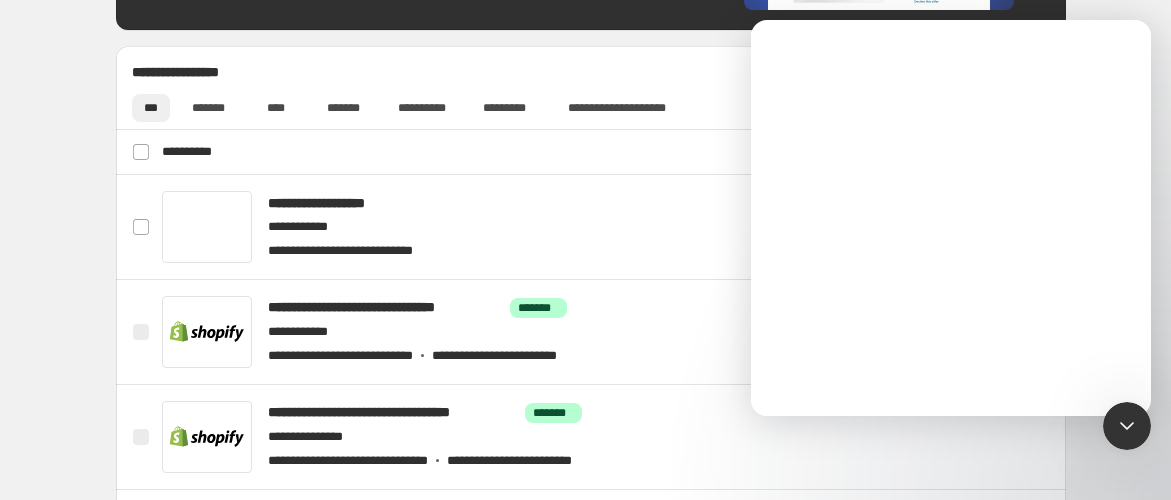 scroll, scrollTop: 0, scrollLeft: 0, axis: both 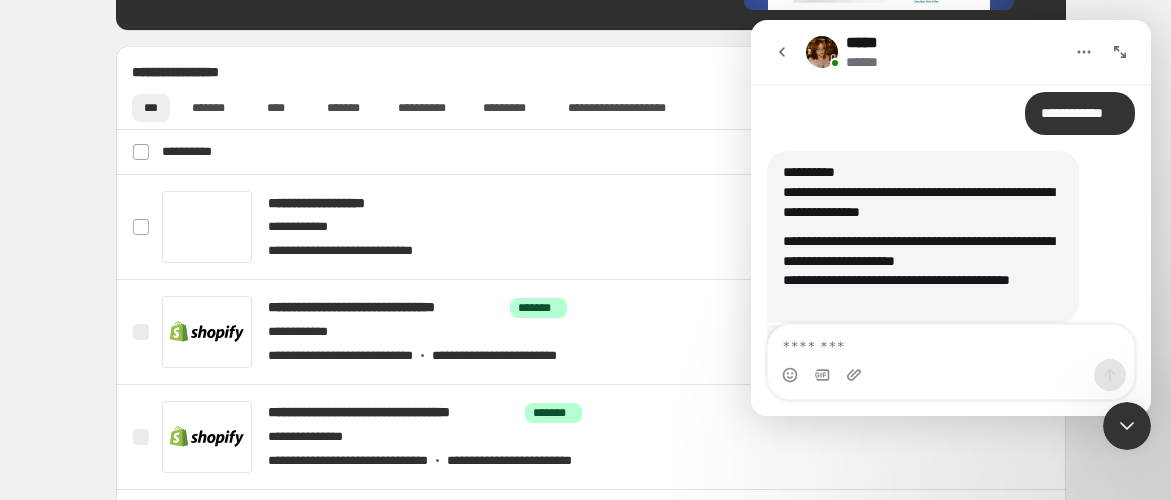 click at bounding box center [951, 342] 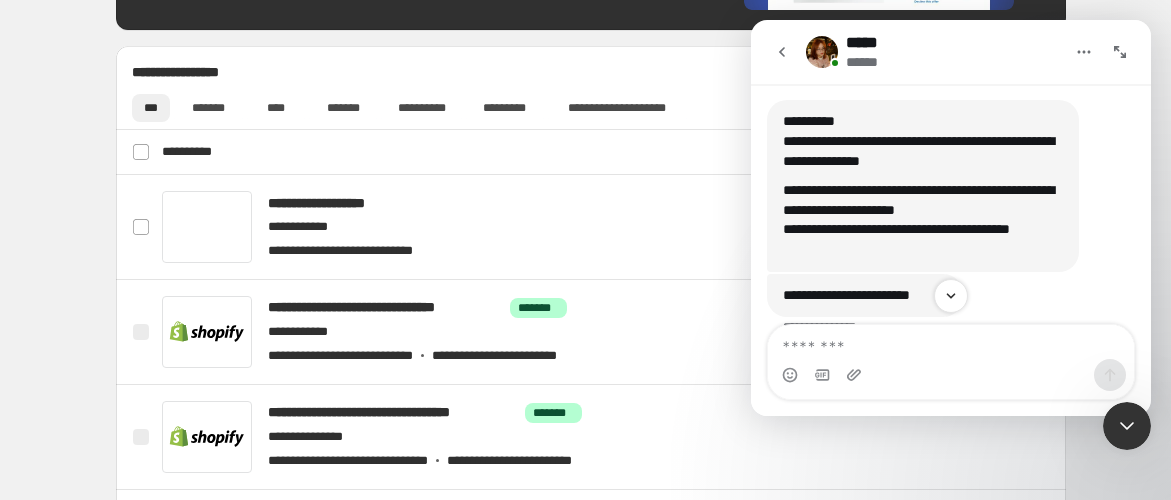 scroll, scrollTop: 847, scrollLeft: 0, axis: vertical 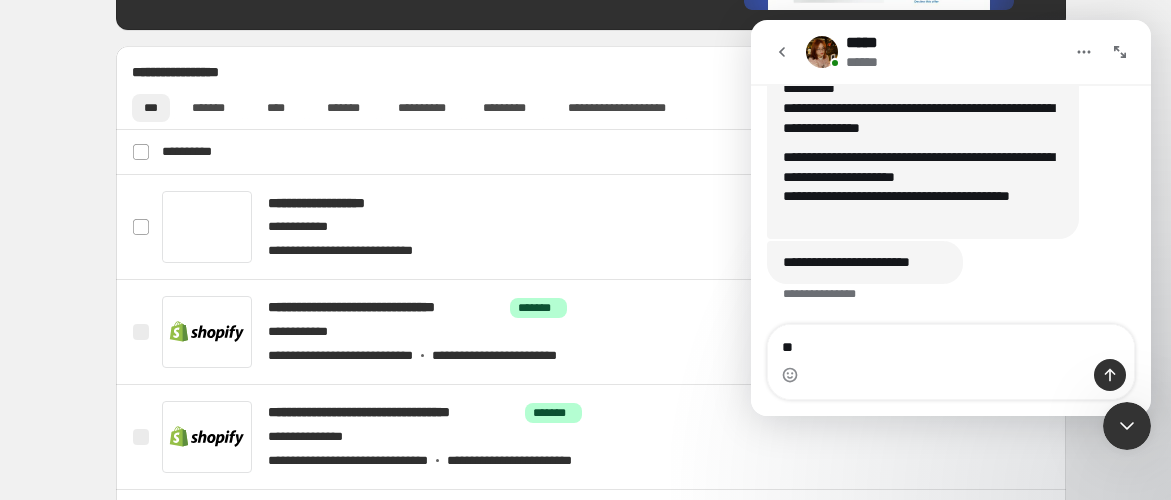 type on "***" 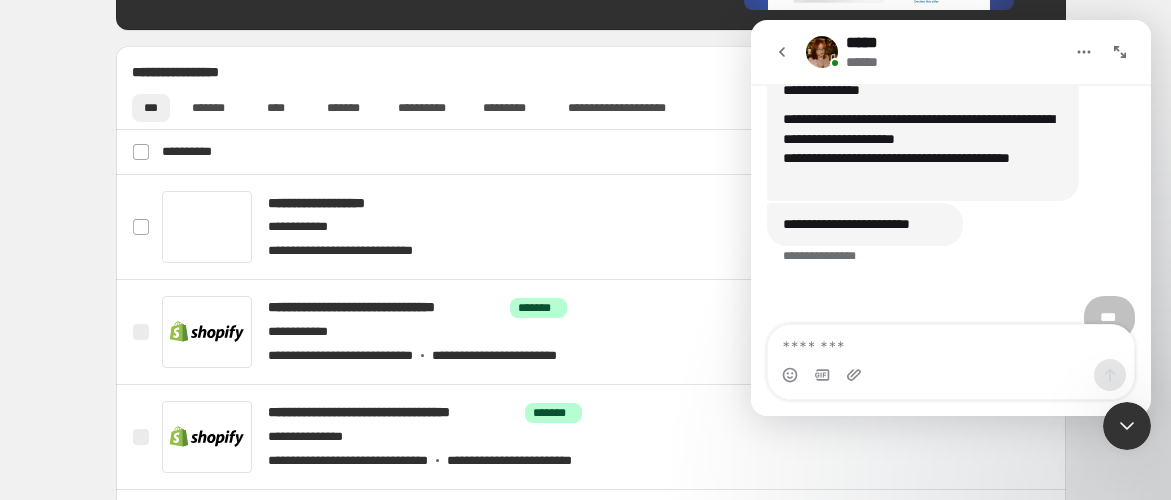 scroll, scrollTop: 906, scrollLeft: 0, axis: vertical 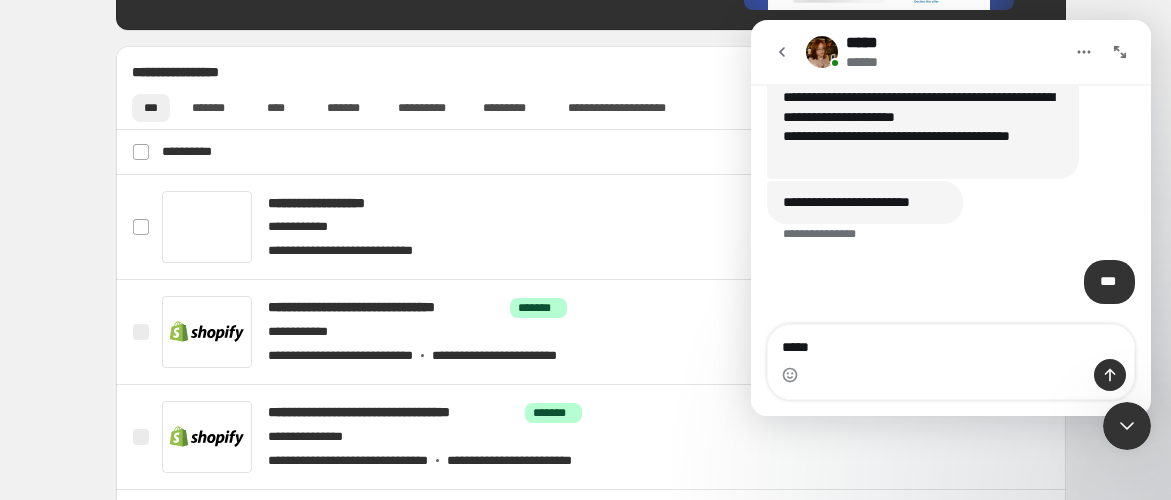 type on "******" 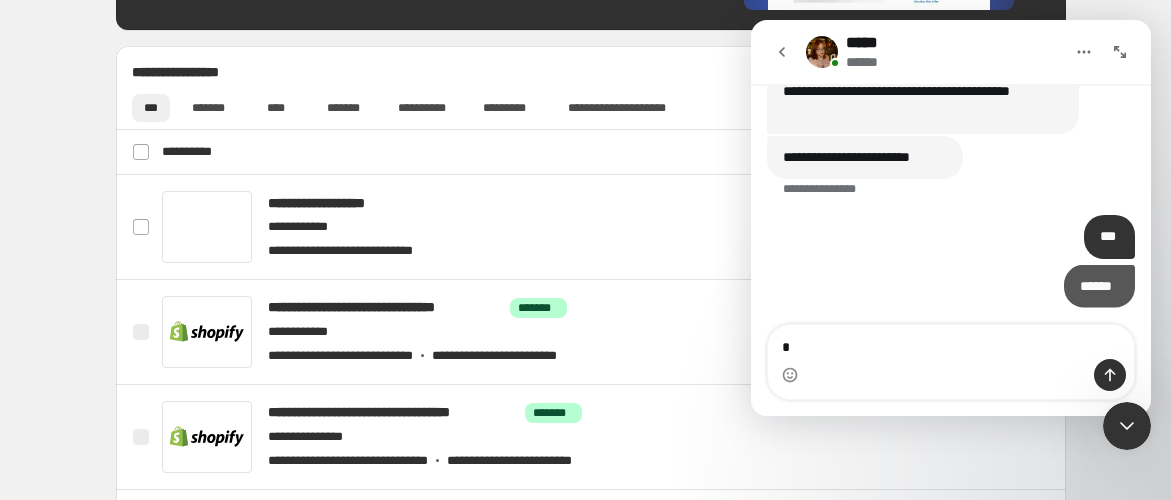 scroll, scrollTop: 952, scrollLeft: 0, axis: vertical 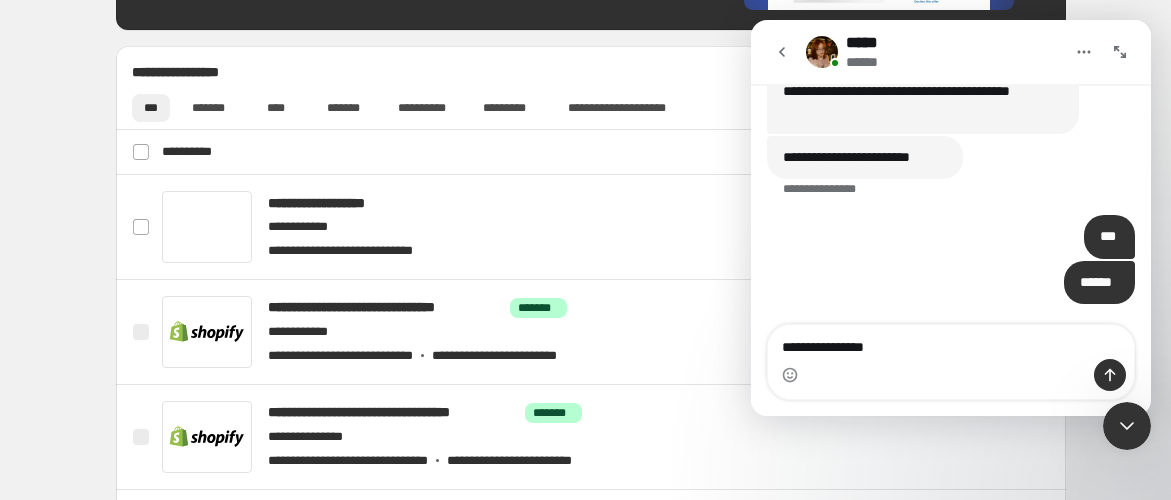 type on "**********" 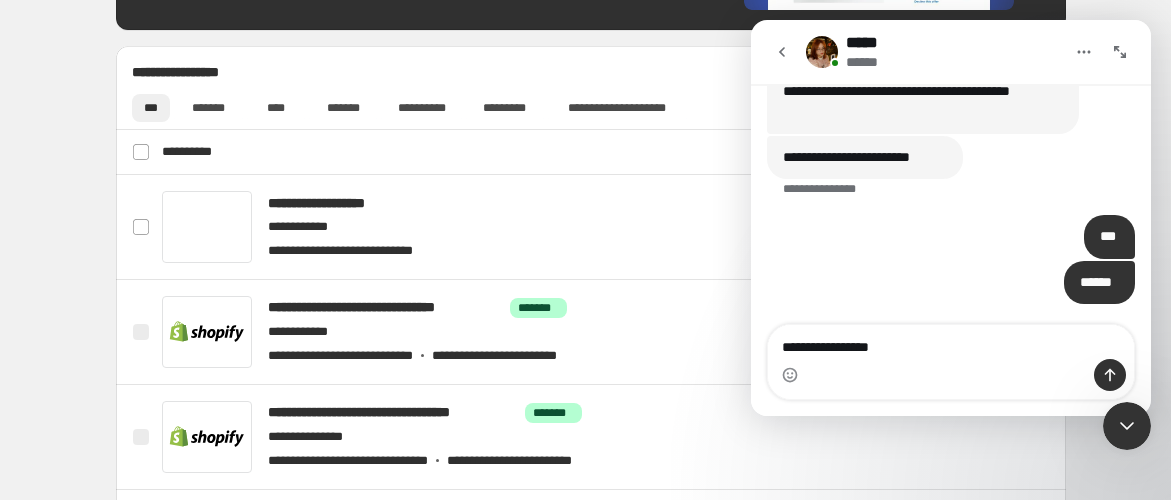 type 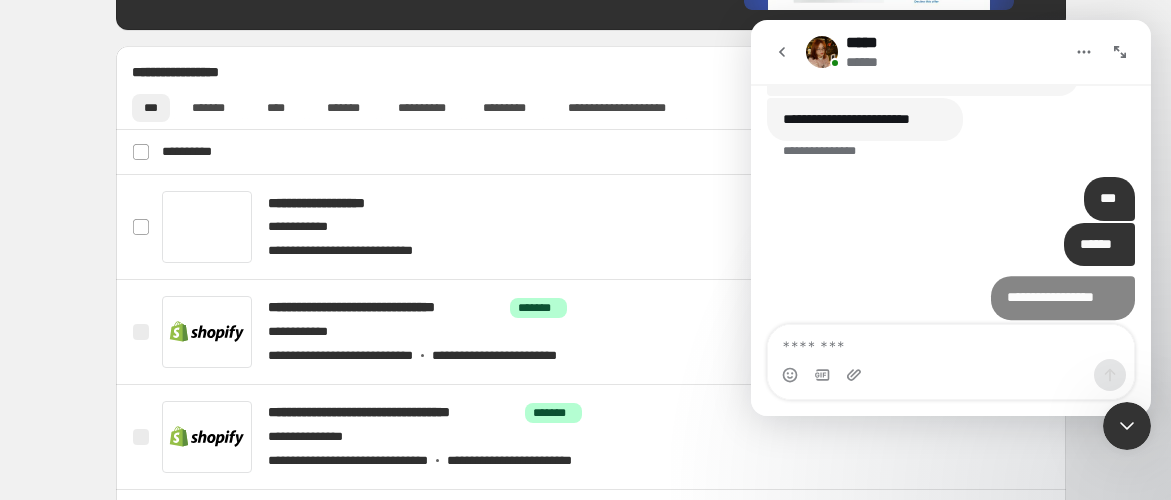 scroll, scrollTop: 997, scrollLeft: 0, axis: vertical 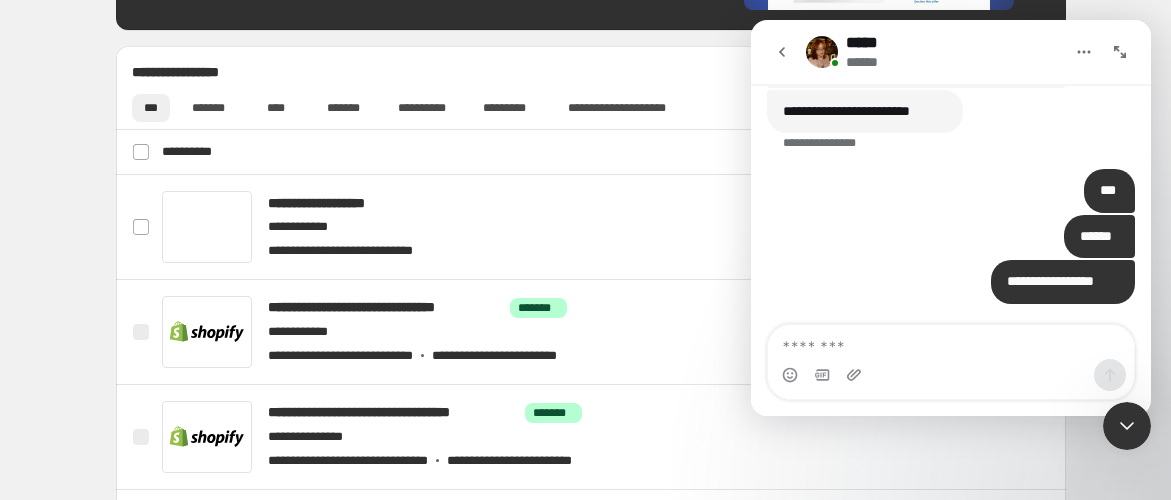 drag, startPoint x: 1135, startPoint y: 427, endPoint x: 2186, endPoint y: 742, distance: 1097.1901 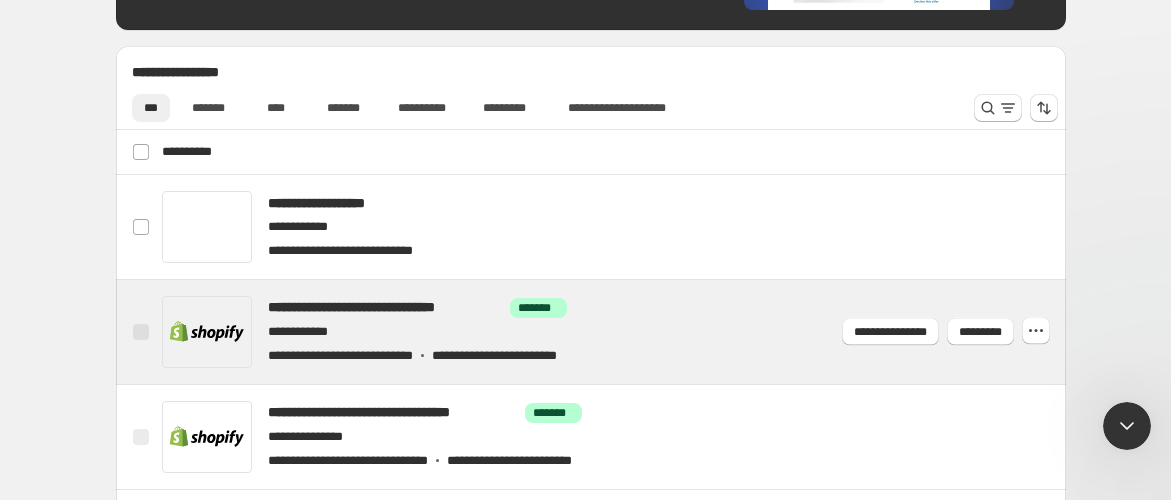 scroll, scrollTop: 0, scrollLeft: 0, axis: both 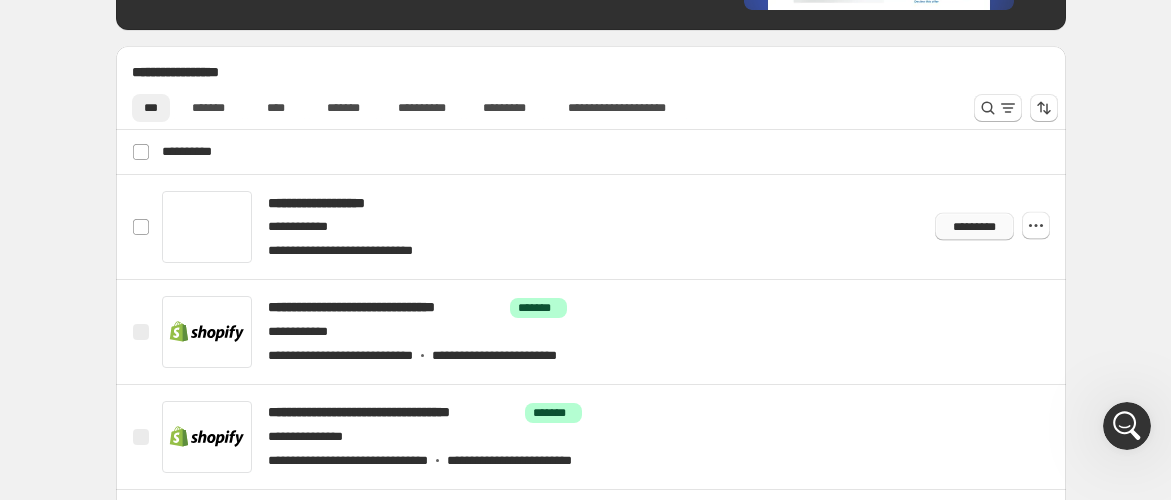 click on "*********" at bounding box center (974, 227) 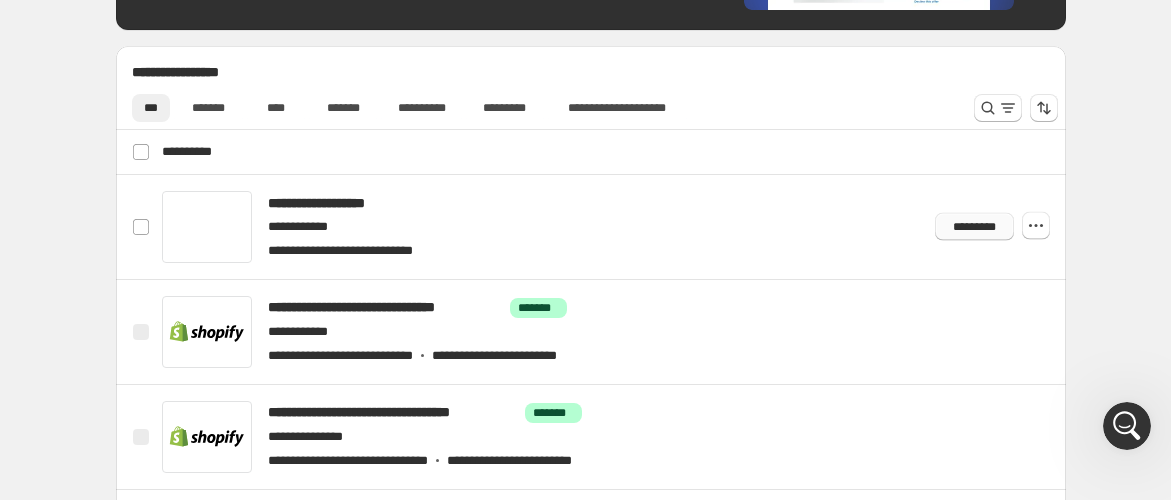 click on "*********" at bounding box center [974, 227] 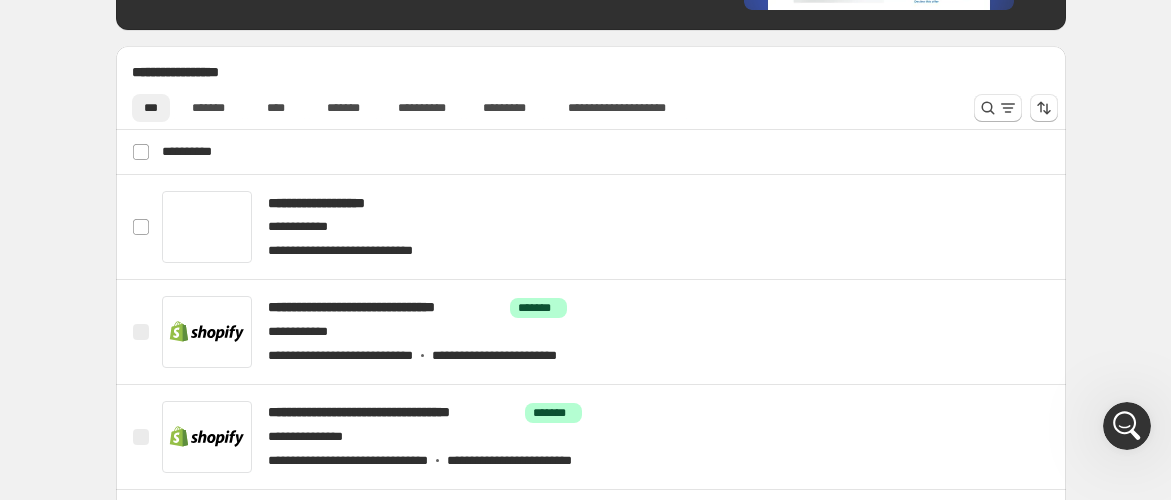 click 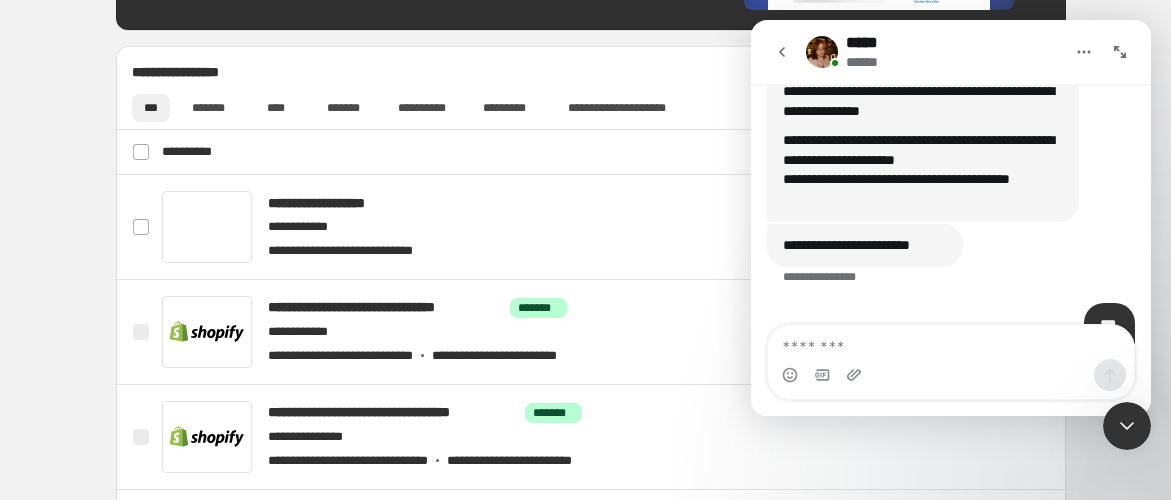 click at bounding box center (951, 342) 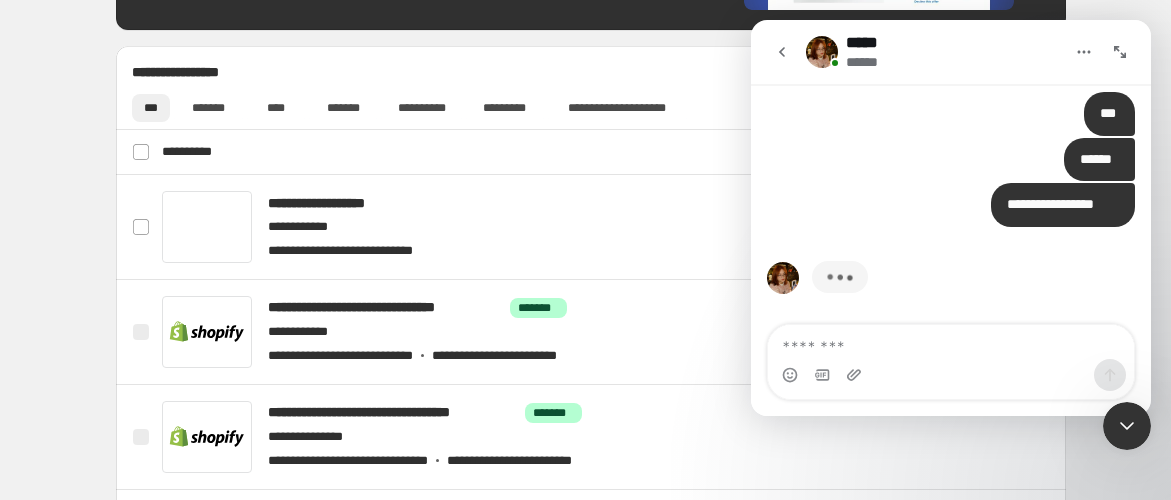 click at bounding box center [951, 342] 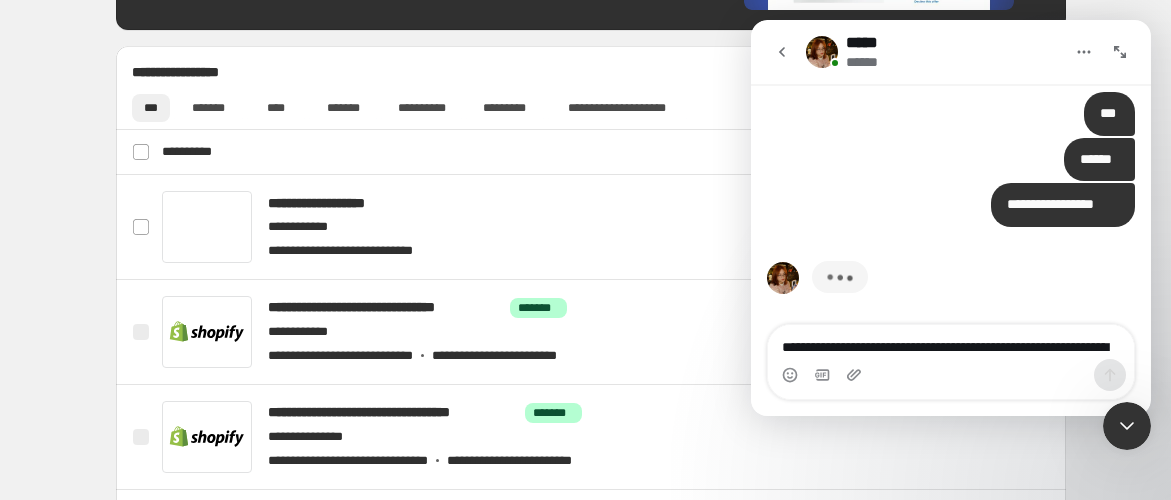 scroll, scrollTop: 17, scrollLeft: 0, axis: vertical 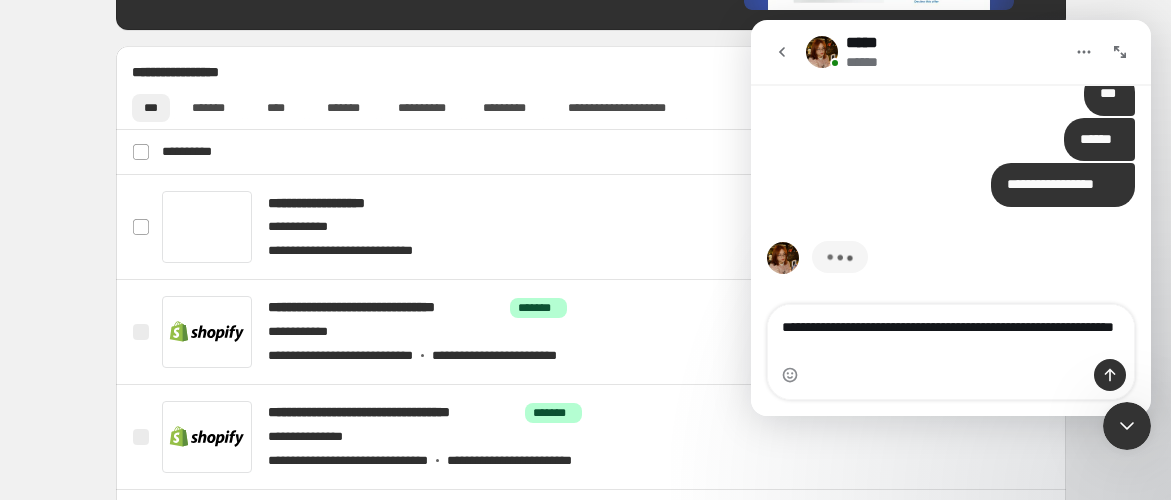 type on "**********" 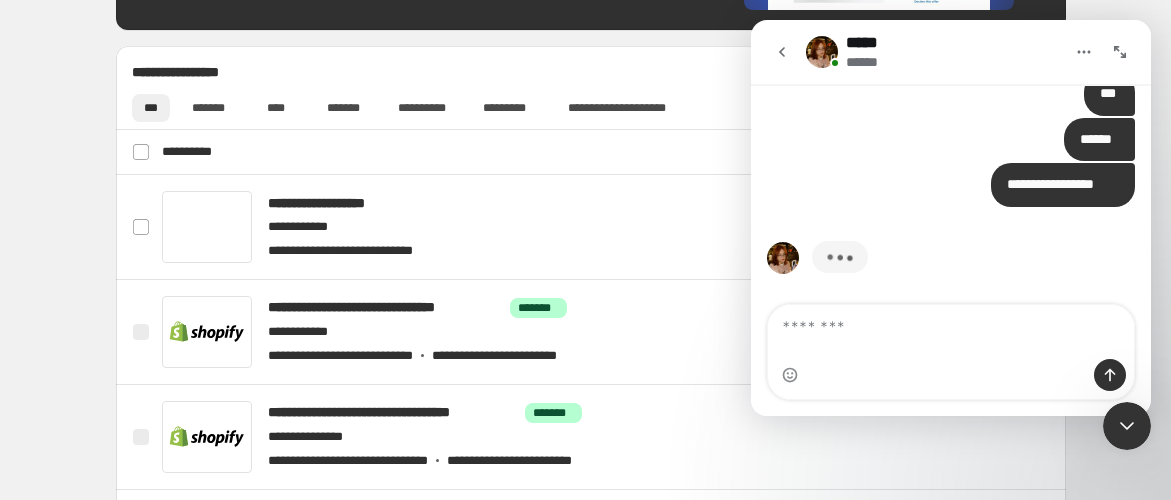 scroll, scrollTop: 0, scrollLeft: 0, axis: both 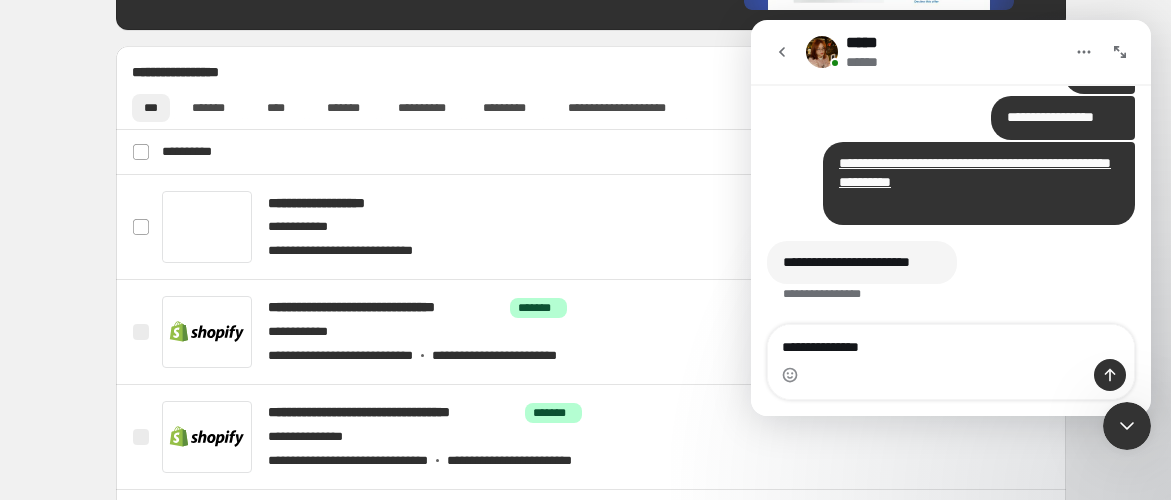 type on "**********" 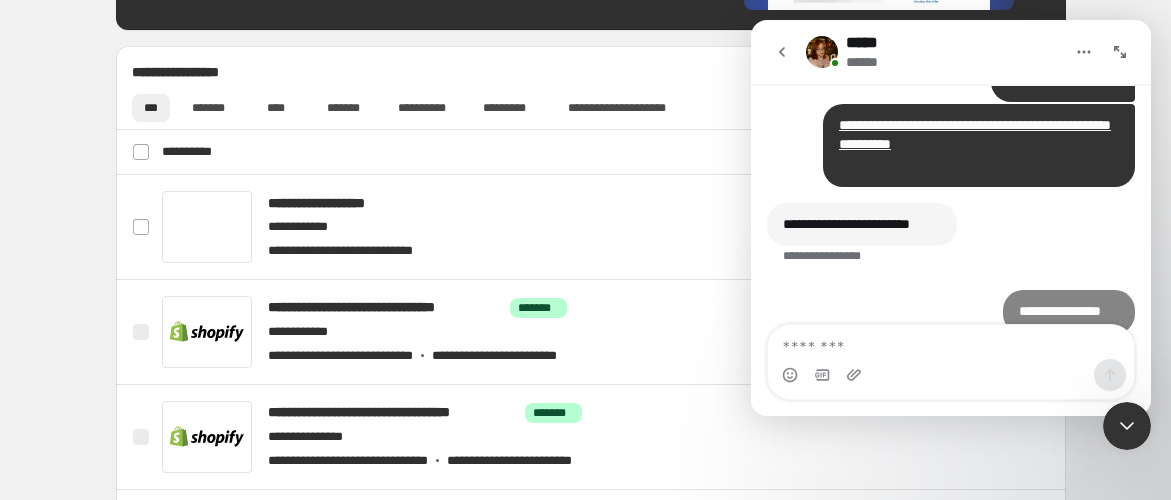 scroll, scrollTop: 1202, scrollLeft: 0, axis: vertical 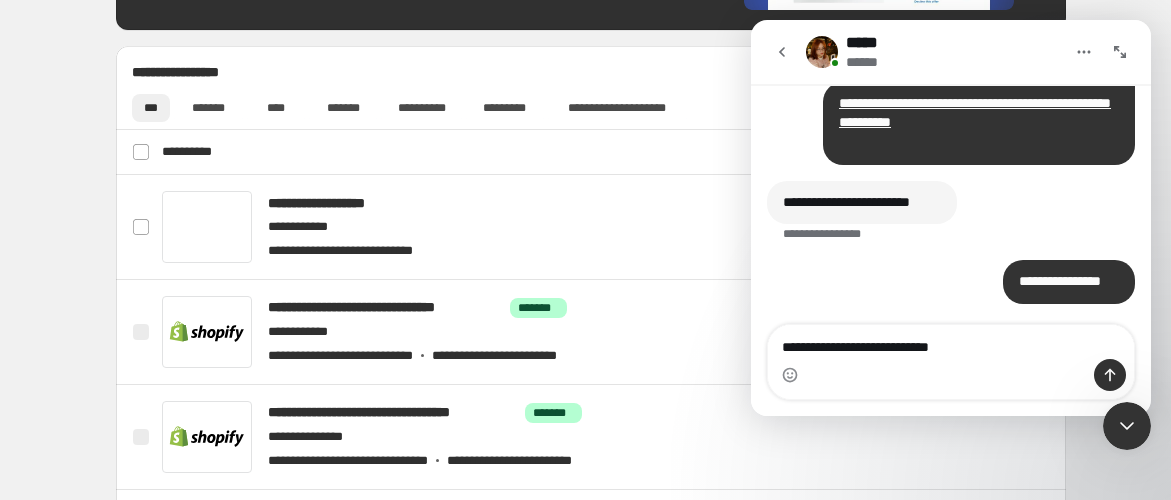 type on "**********" 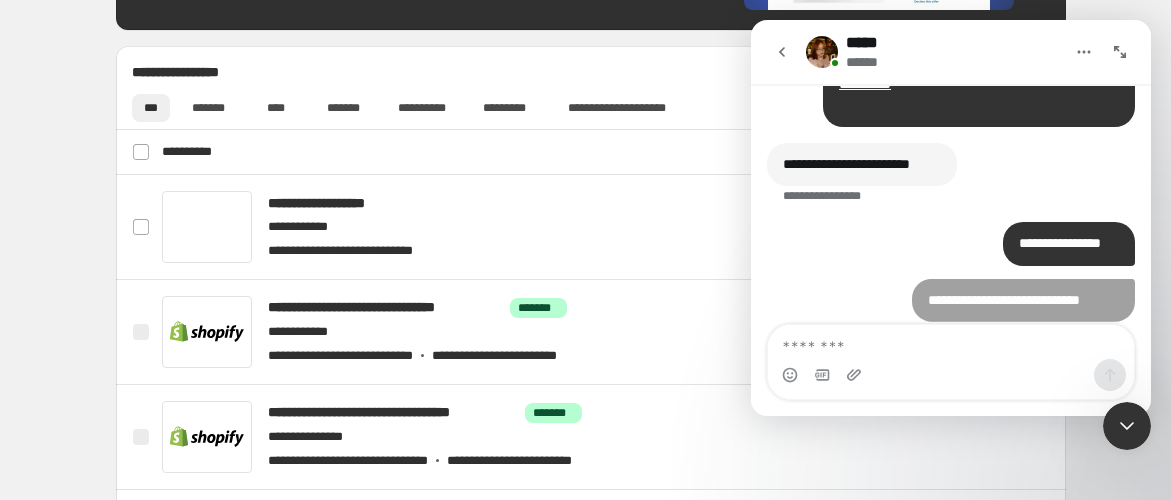 scroll, scrollTop: 1247, scrollLeft: 0, axis: vertical 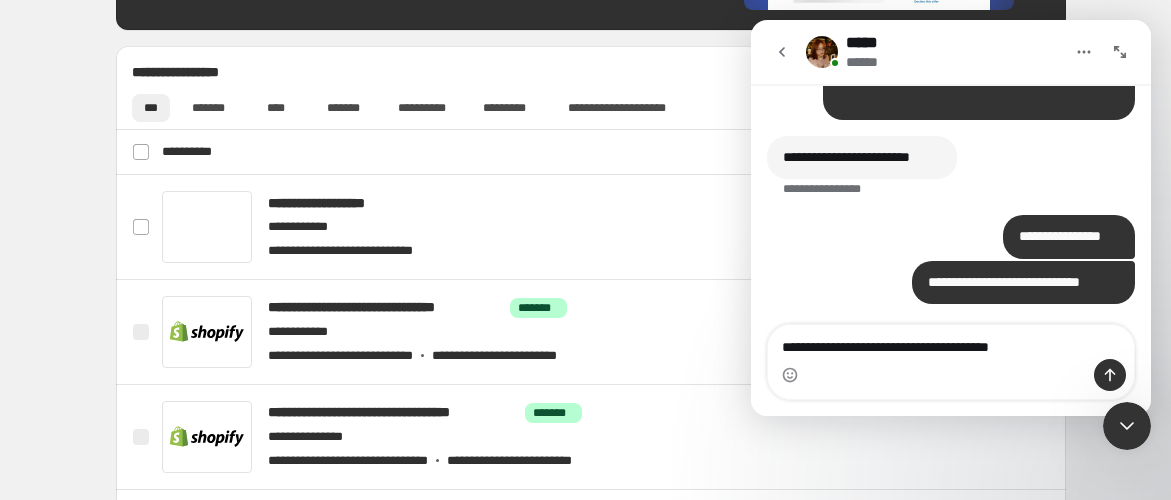 type on "**********" 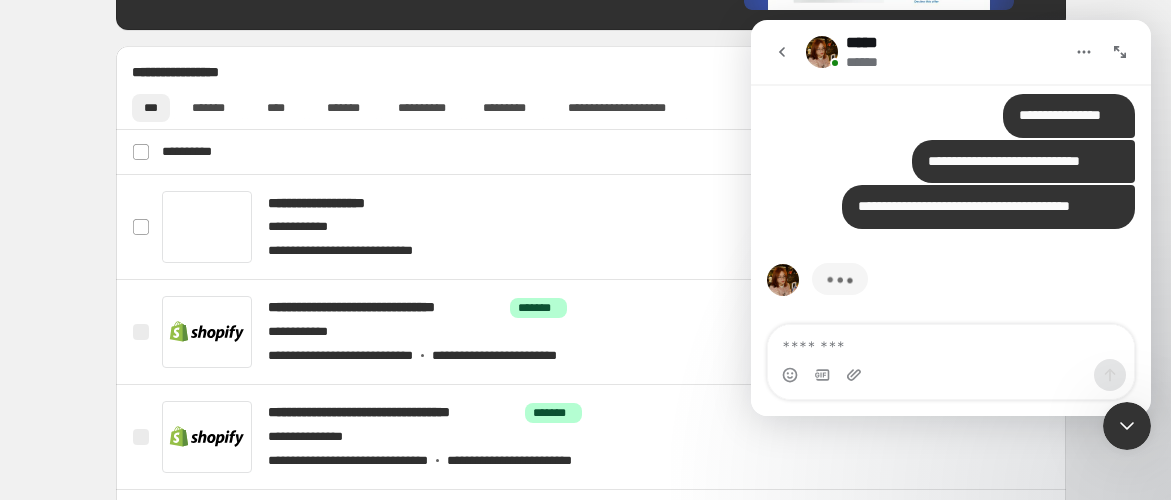 scroll, scrollTop: 1370, scrollLeft: 0, axis: vertical 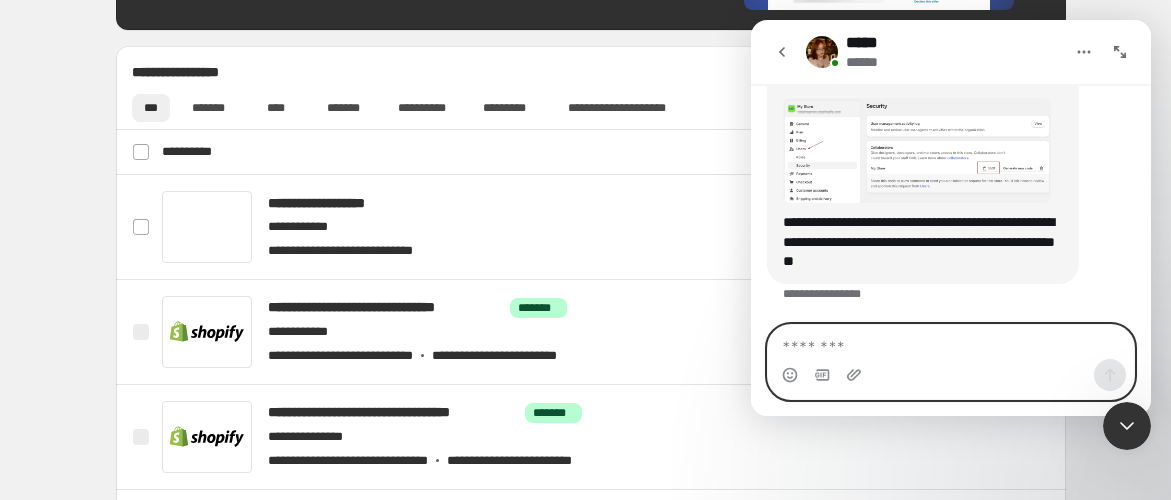 click at bounding box center [951, 342] 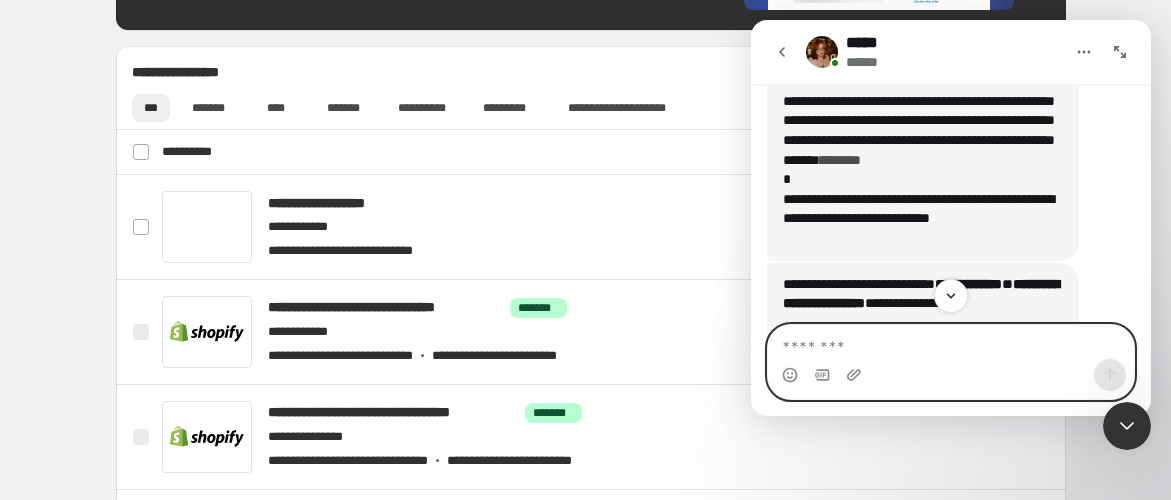 scroll, scrollTop: 1867, scrollLeft: 0, axis: vertical 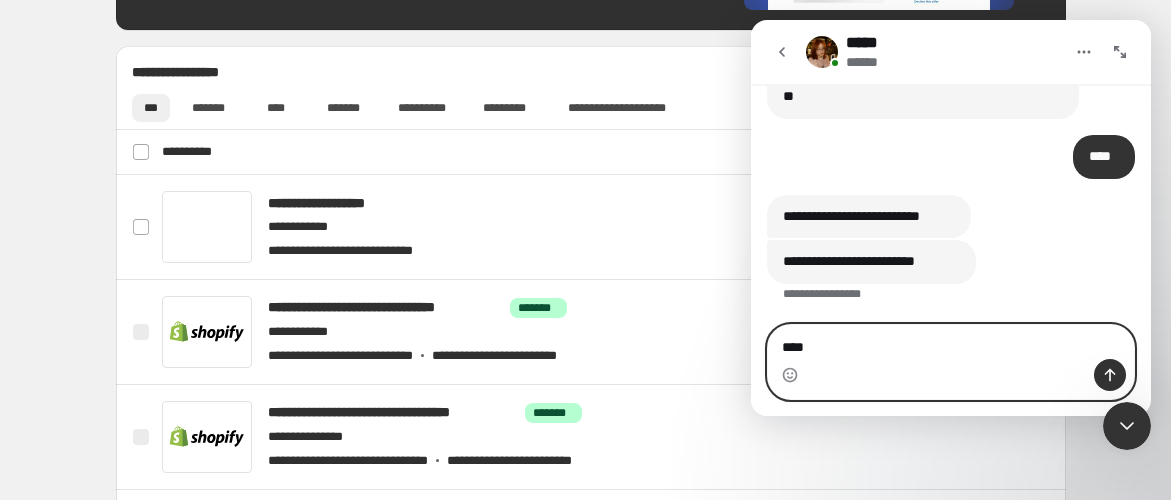 type on "*****" 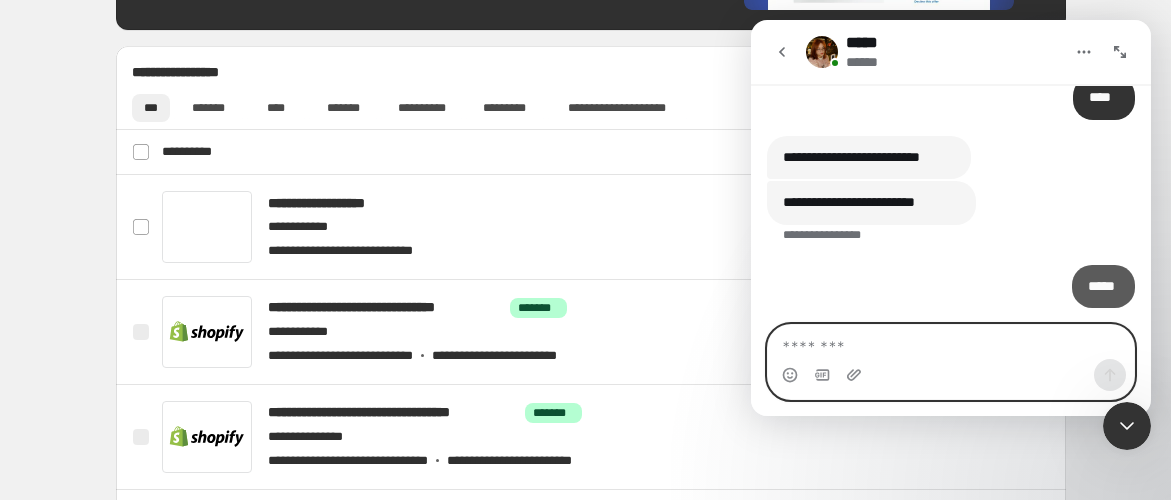scroll, scrollTop: 2032, scrollLeft: 0, axis: vertical 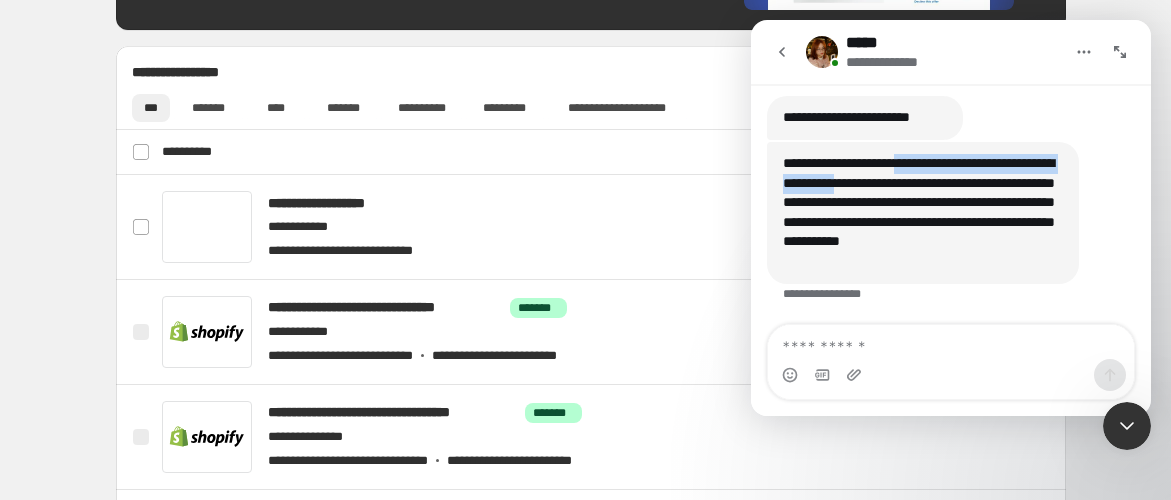 drag, startPoint x: 926, startPoint y: 163, endPoint x: 913, endPoint y: 182, distance: 23.021729 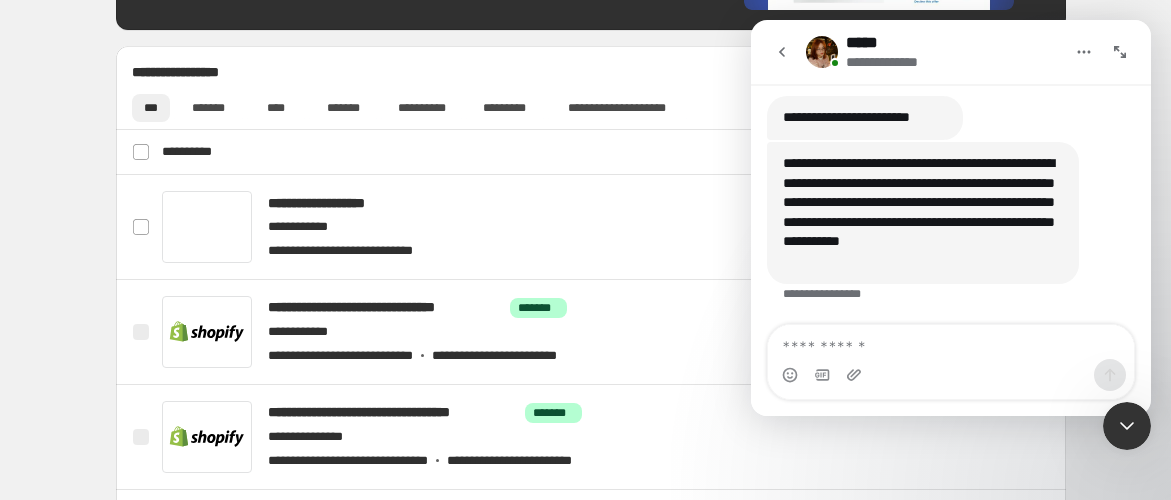 click on "**********" at bounding box center [923, 213] 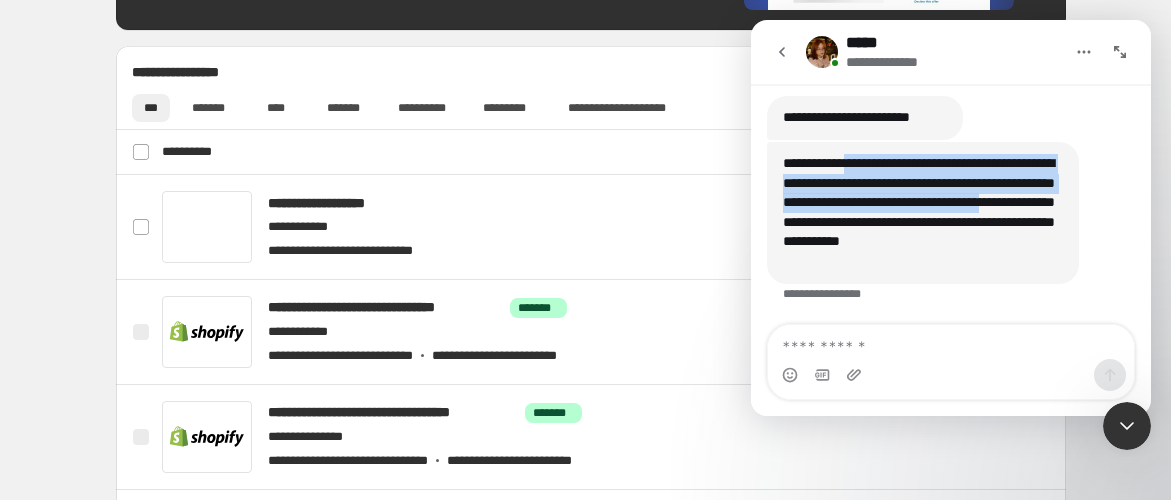 drag, startPoint x: 862, startPoint y: 169, endPoint x: 922, endPoint y: 214, distance: 75 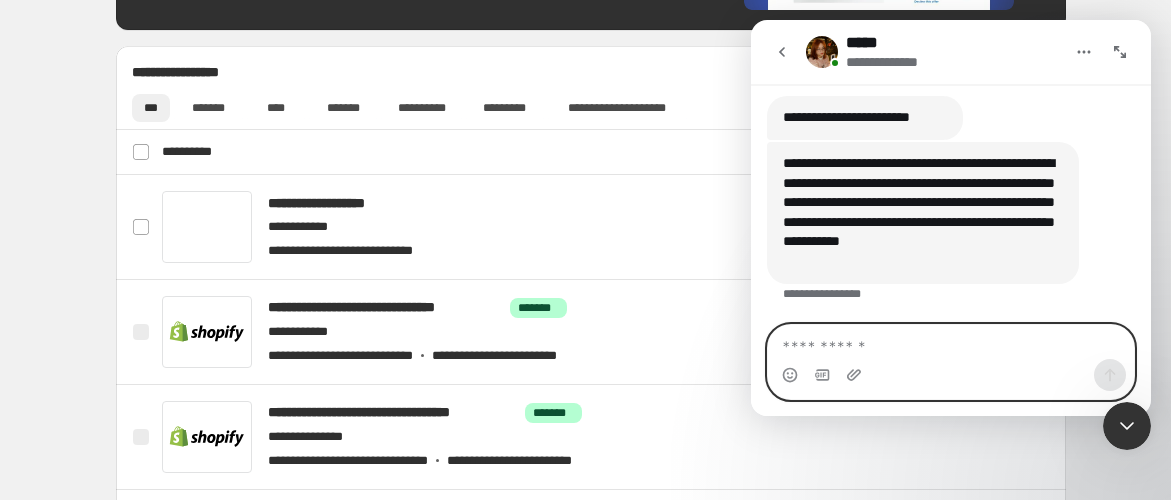 click at bounding box center (951, 342) 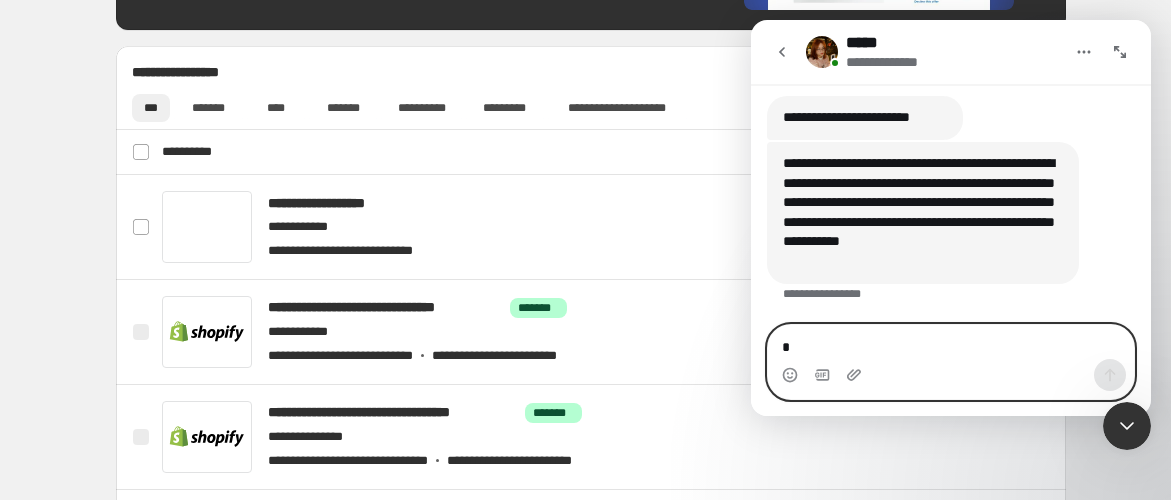type on "**" 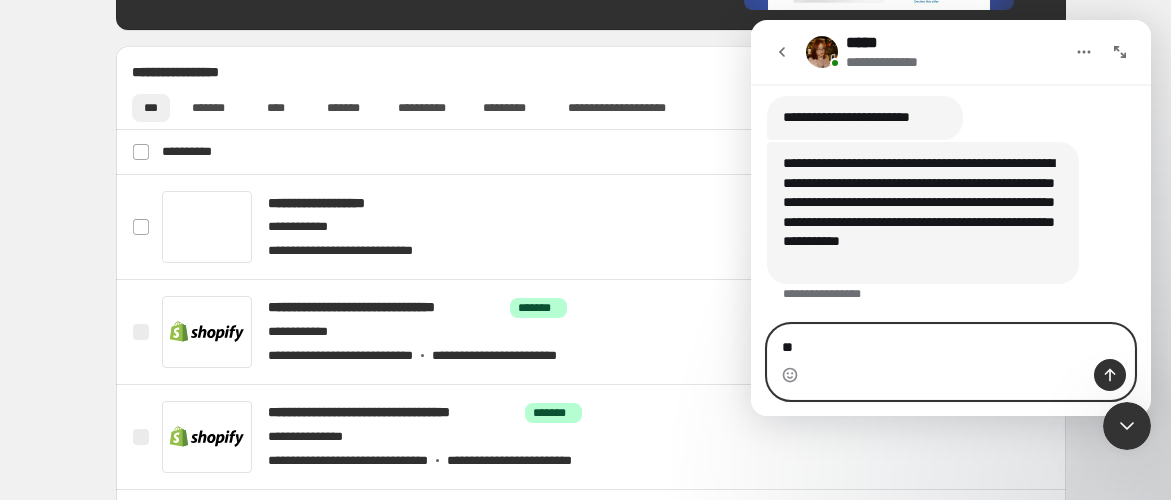 type 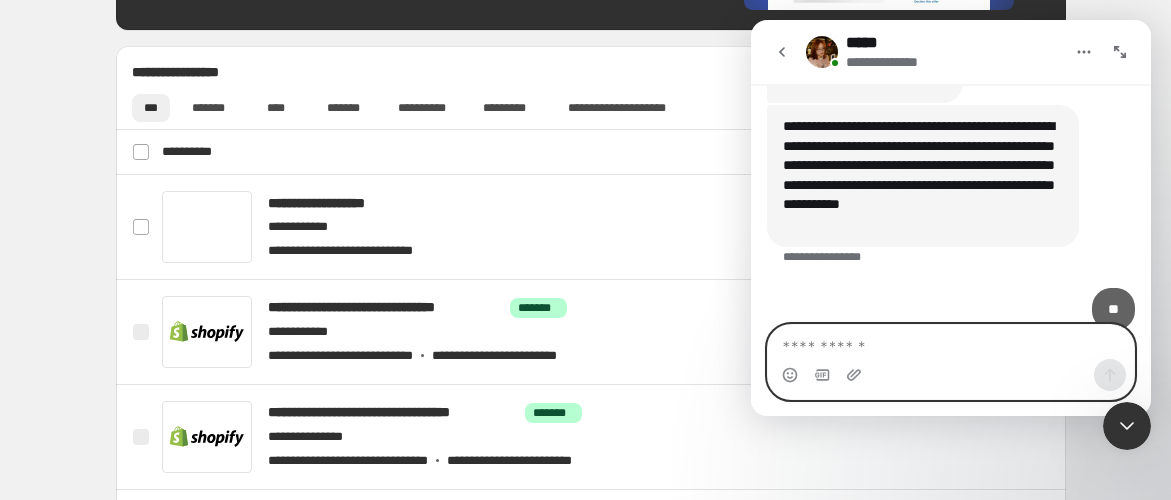 scroll, scrollTop: 2216, scrollLeft: 0, axis: vertical 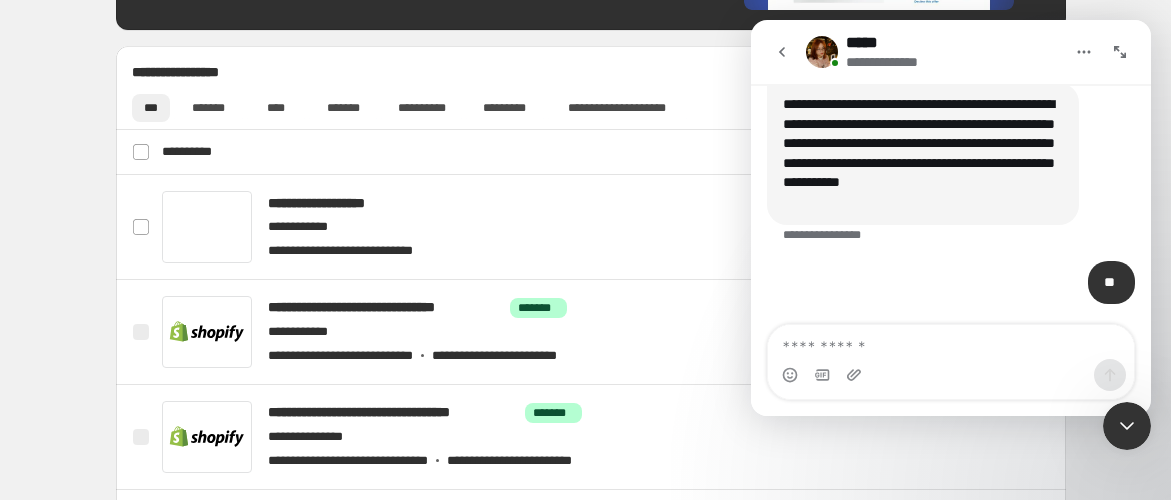 click on "**********" at bounding box center (591, 268) 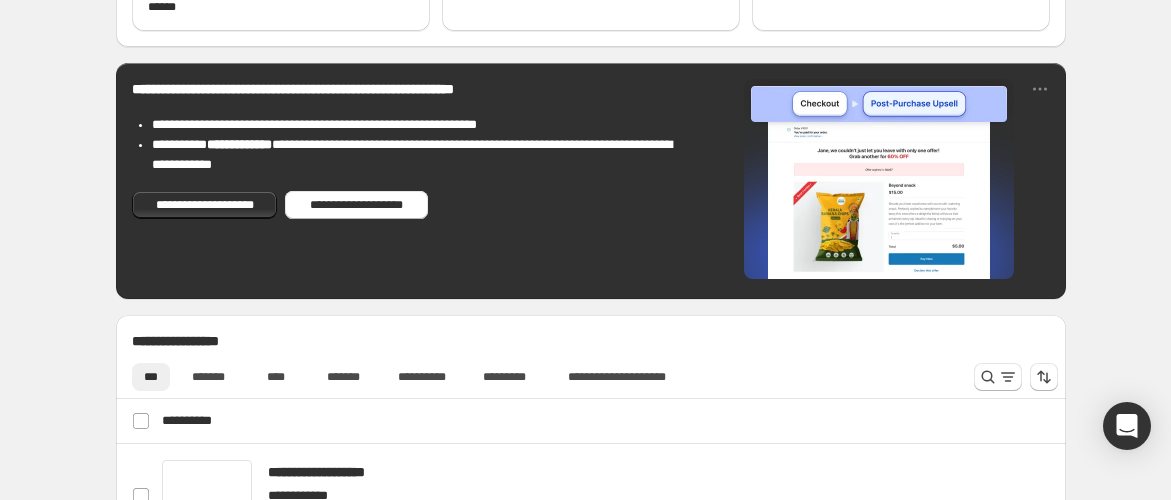 scroll, scrollTop: 666, scrollLeft: 0, axis: vertical 